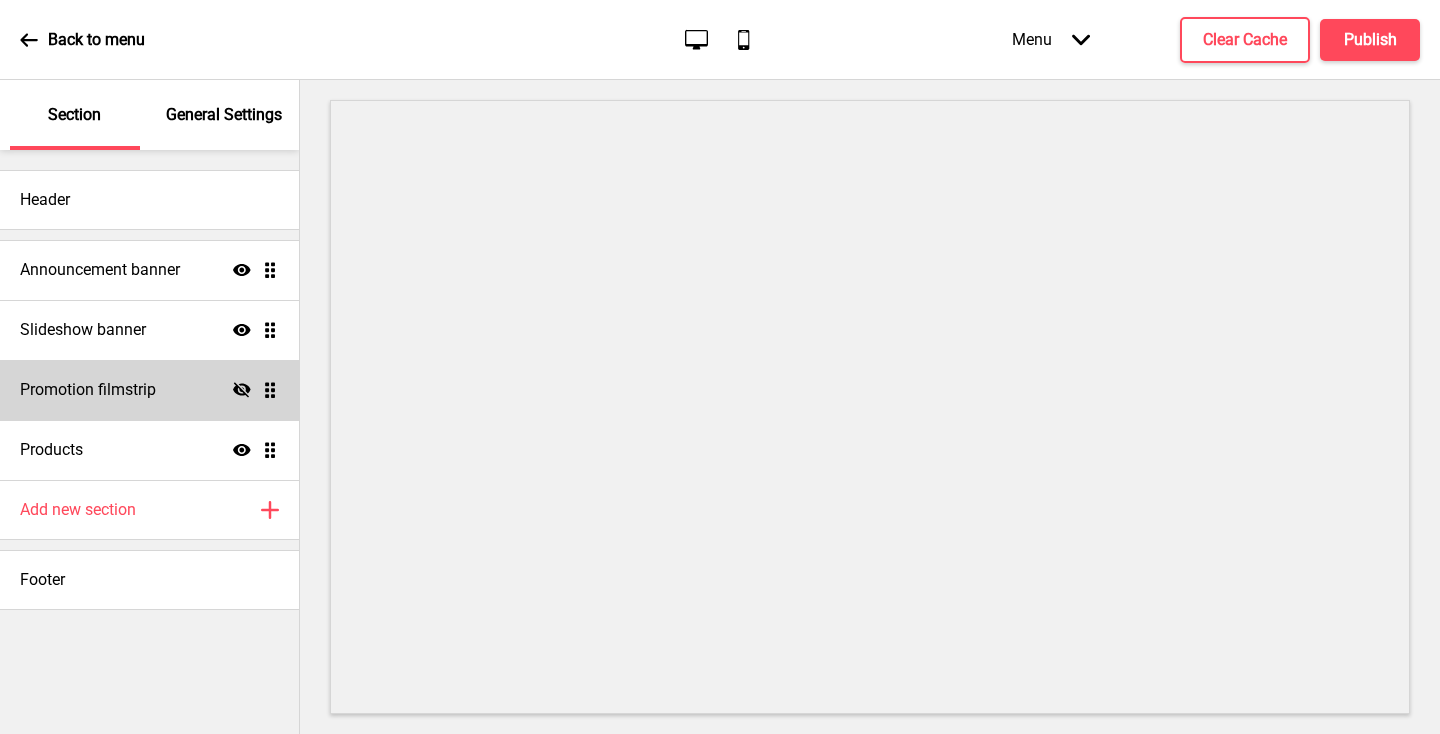 scroll, scrollTop: 0, scrollLeft: 0, axis: both 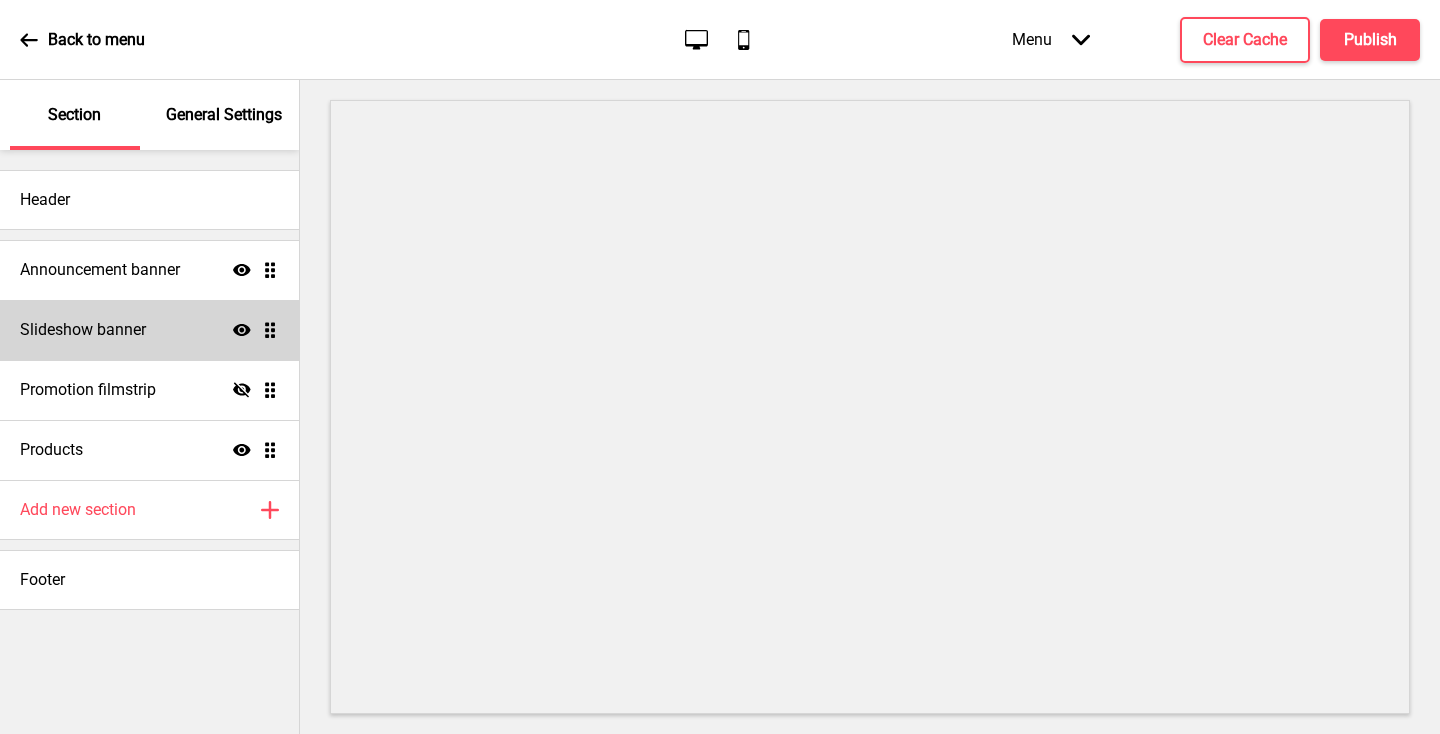 click on "Slideshow banner Show Drag" at bounding box center (149, 330) 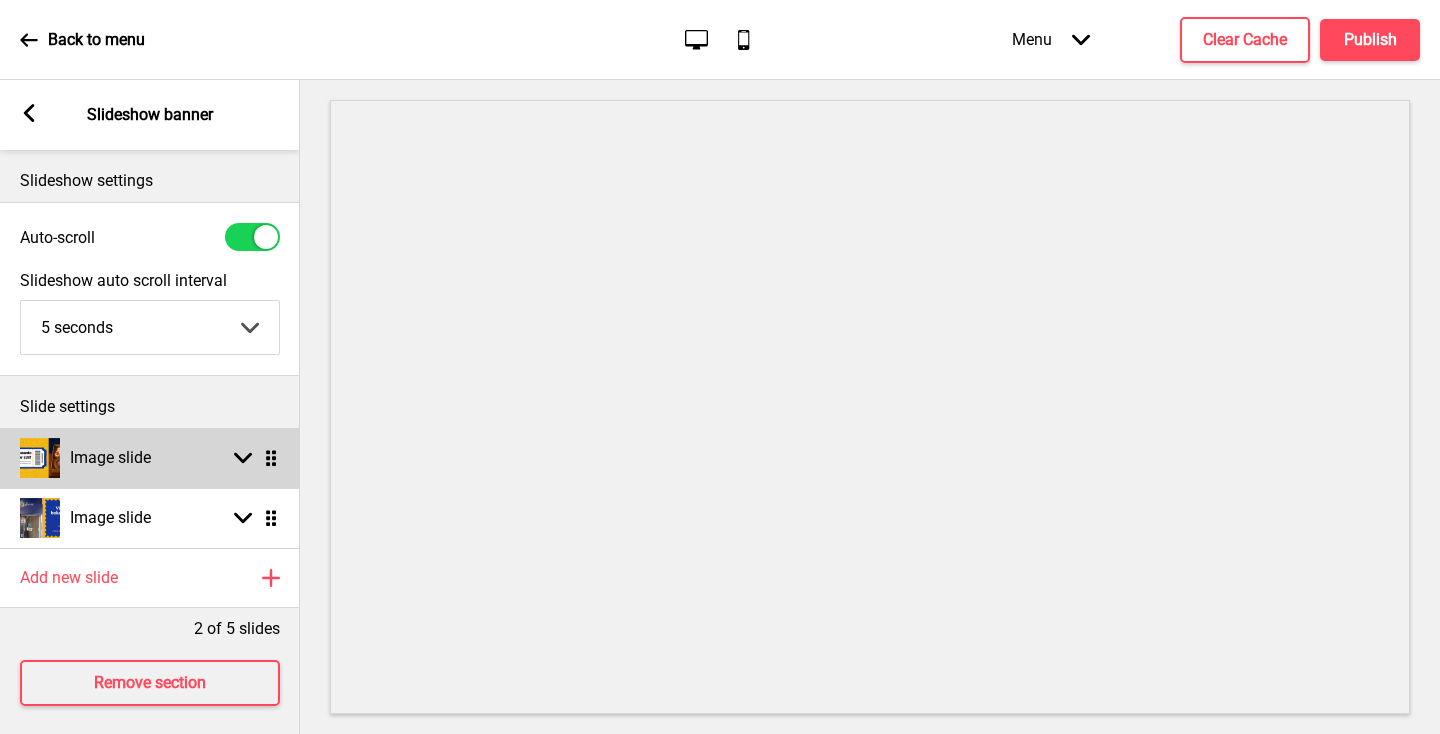 click 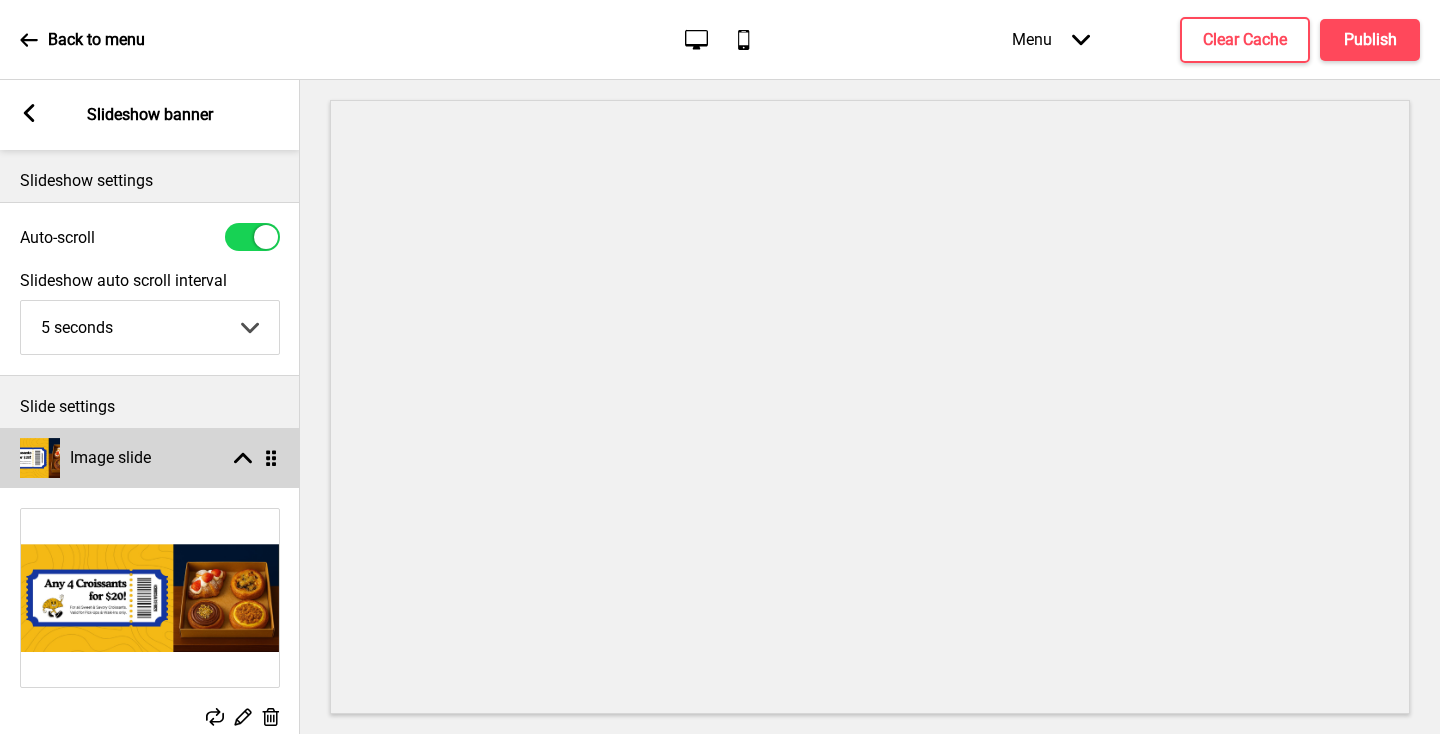scroll, scrollTop: 222, scrollLeft: 0, axis: vertical 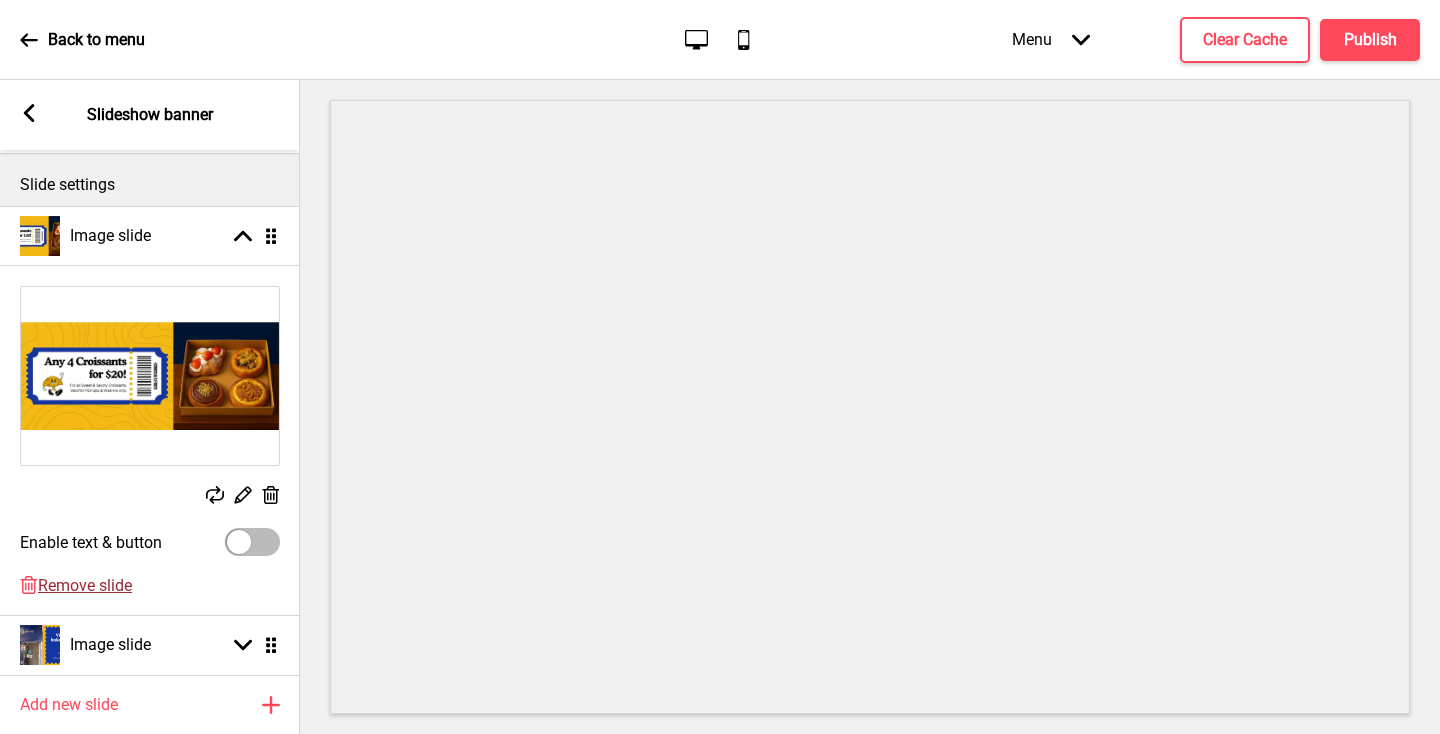 click on "Remove slide" at bounding box center [85, 585] 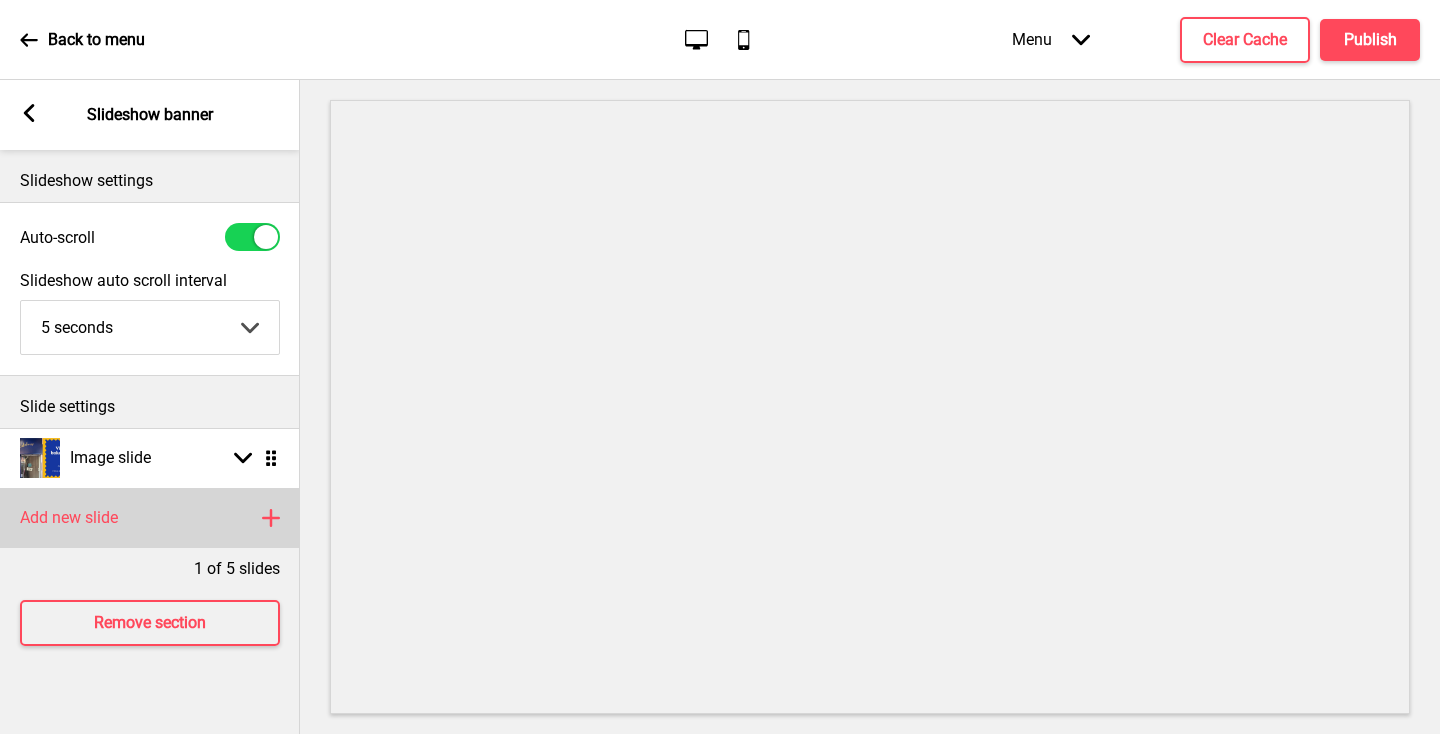 click on "Add new slide Plus" at bounding box center [150, 518] 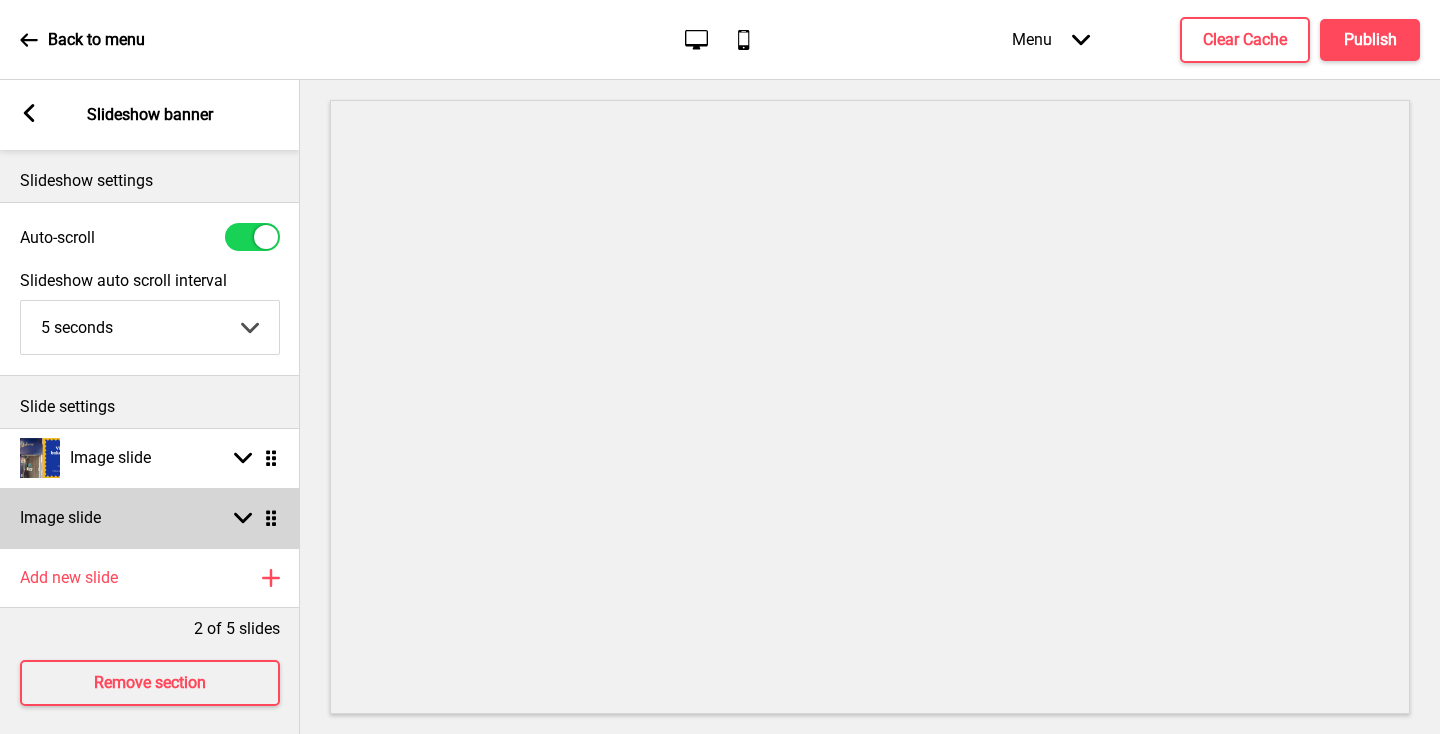 click on "Image slide Arrow down Drag" at bounding box center [150, 518] 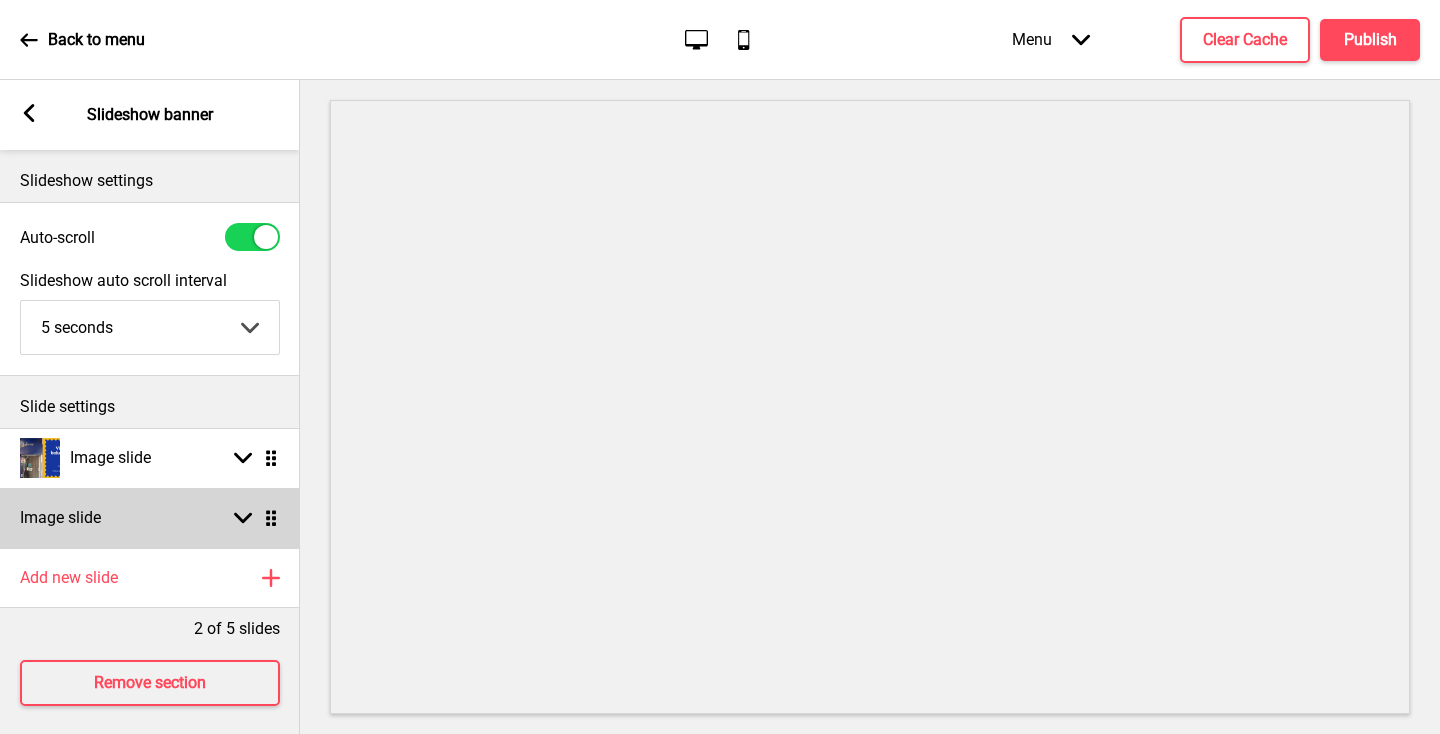 select on "right" 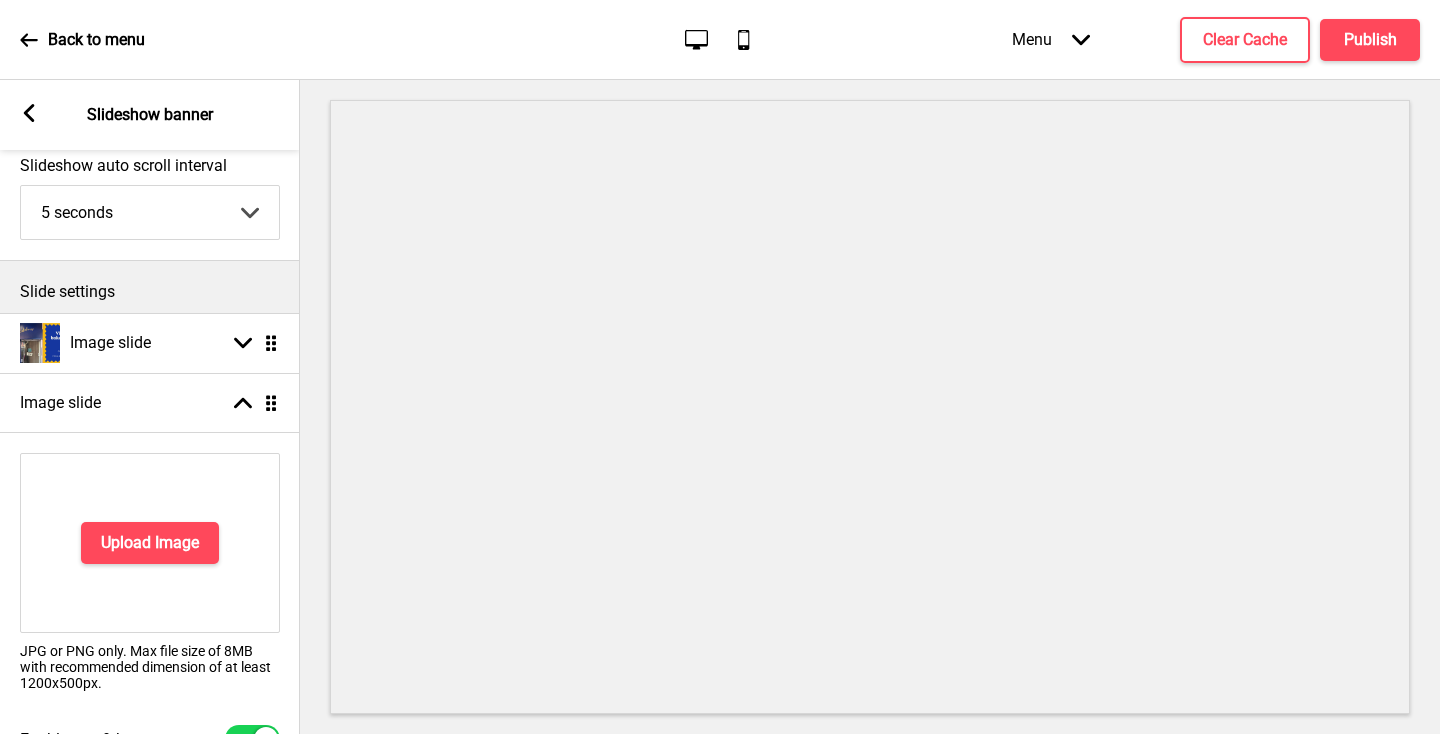 scroll, scrollTop: 118, scrollLeft: 0, axis: vertical 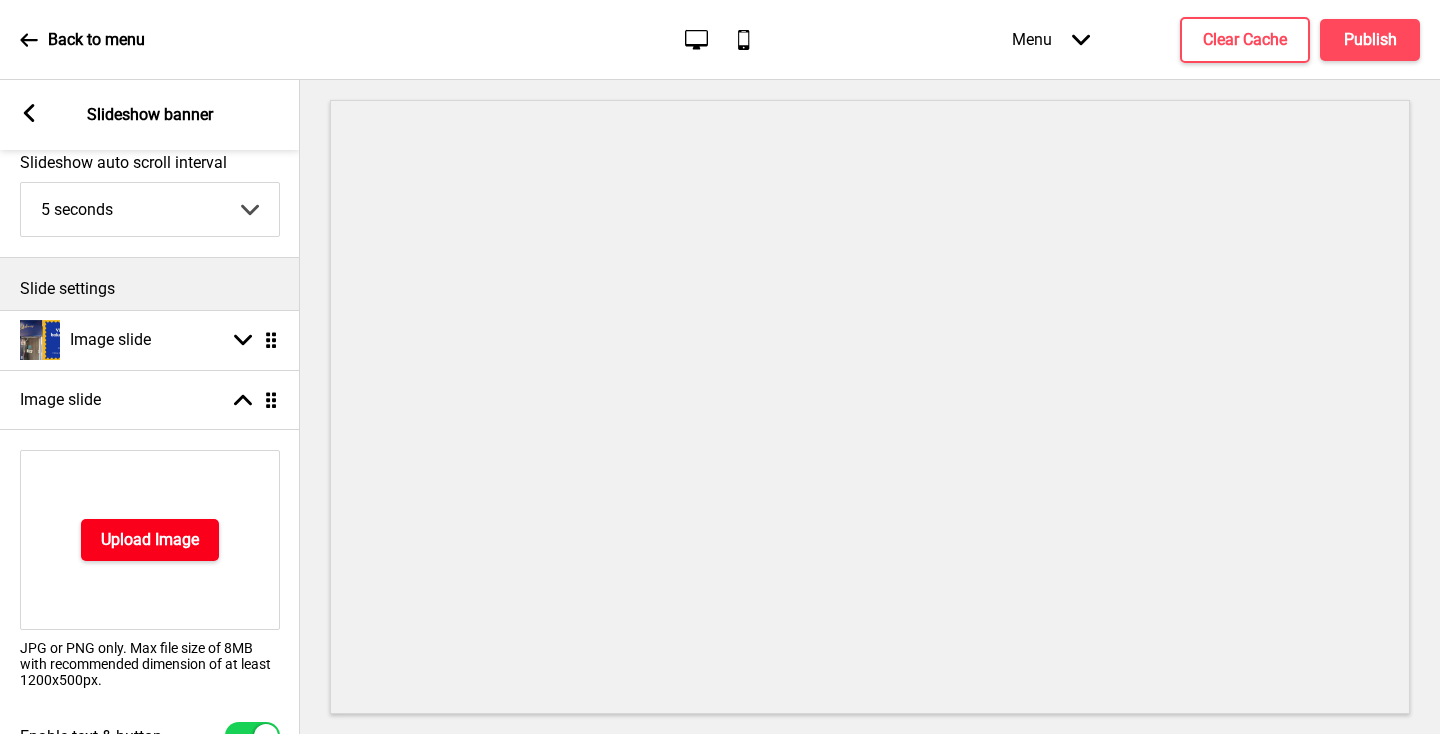 click on "Upload Image" at bounding box center [150, 540] 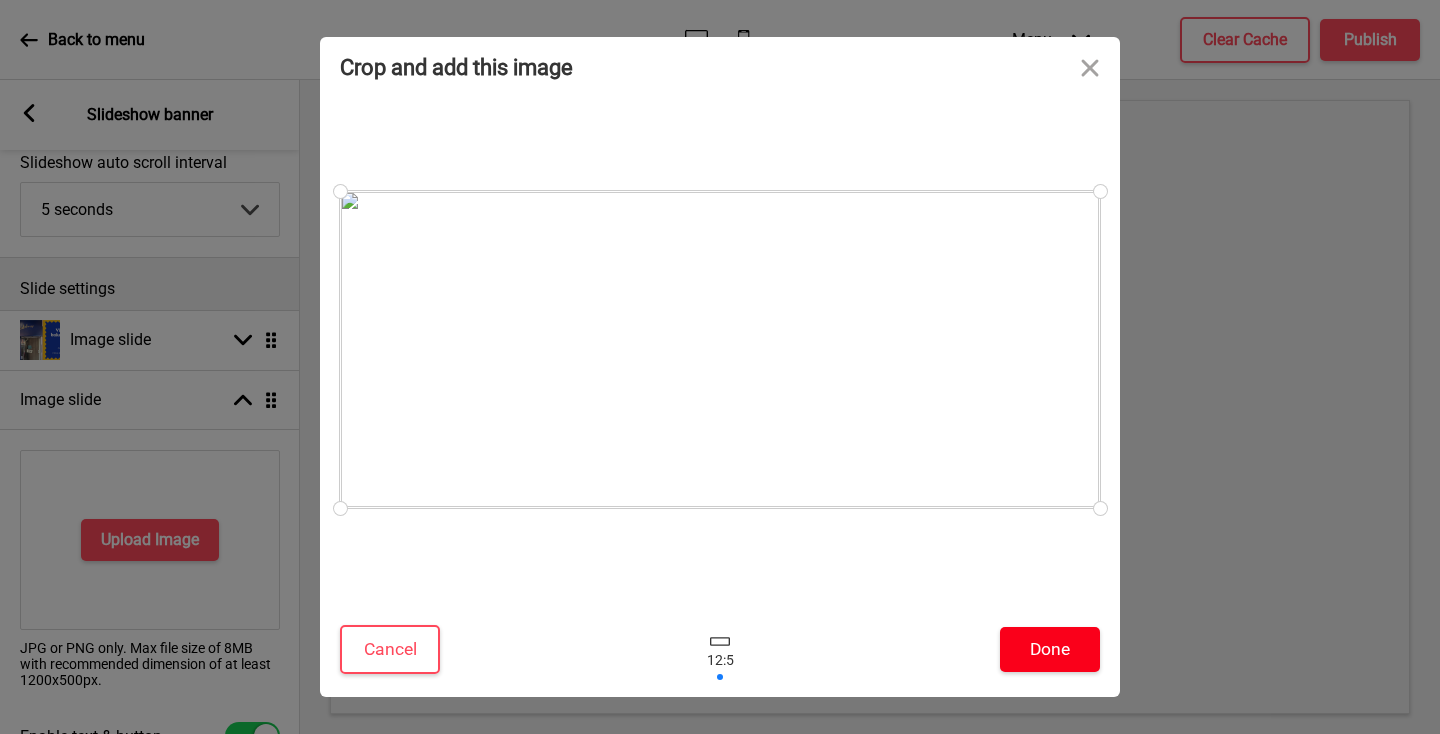 click on "Done" at bounding box center (1050, 649) 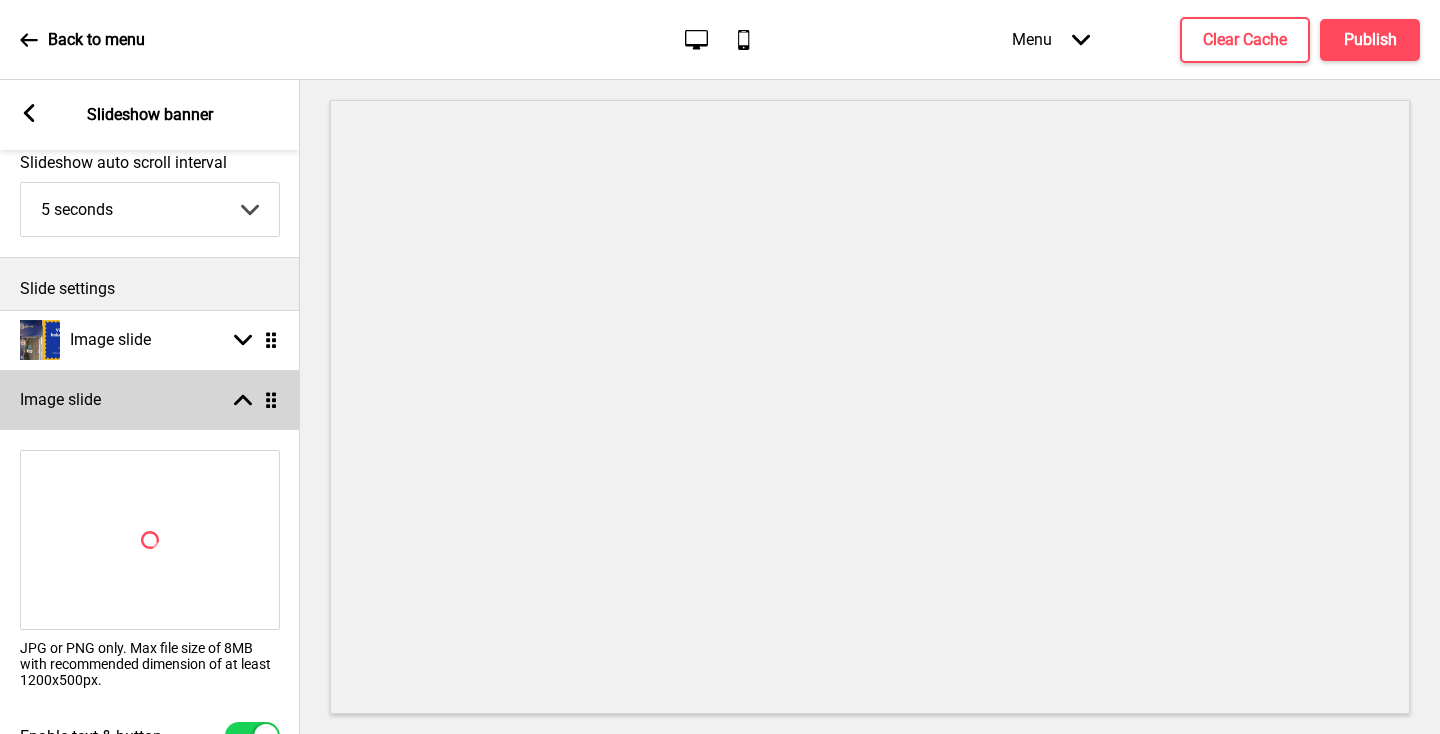 select on "right" 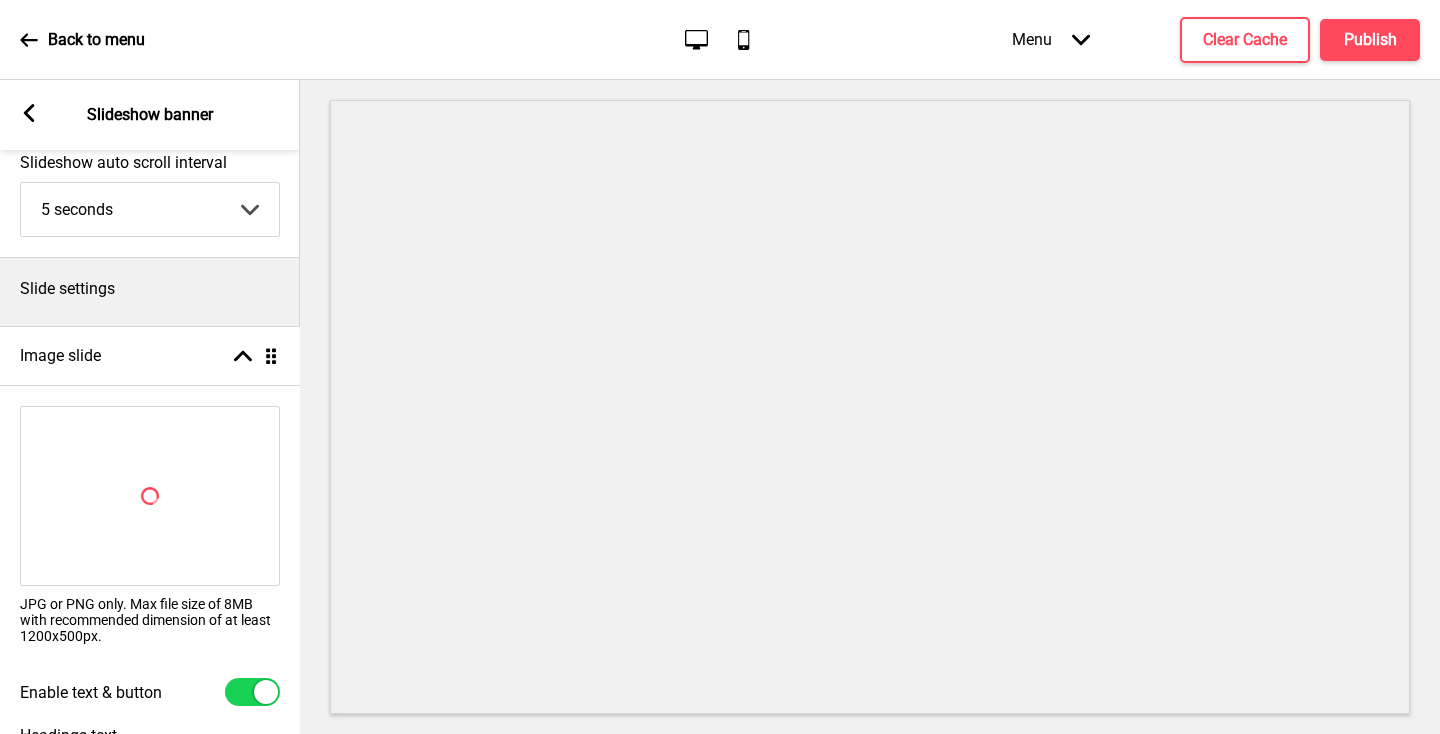 drag, startPoint x: 265, startPoint y: 400, endPoint x: 269, endPoint y: 353, distance: 47.169907 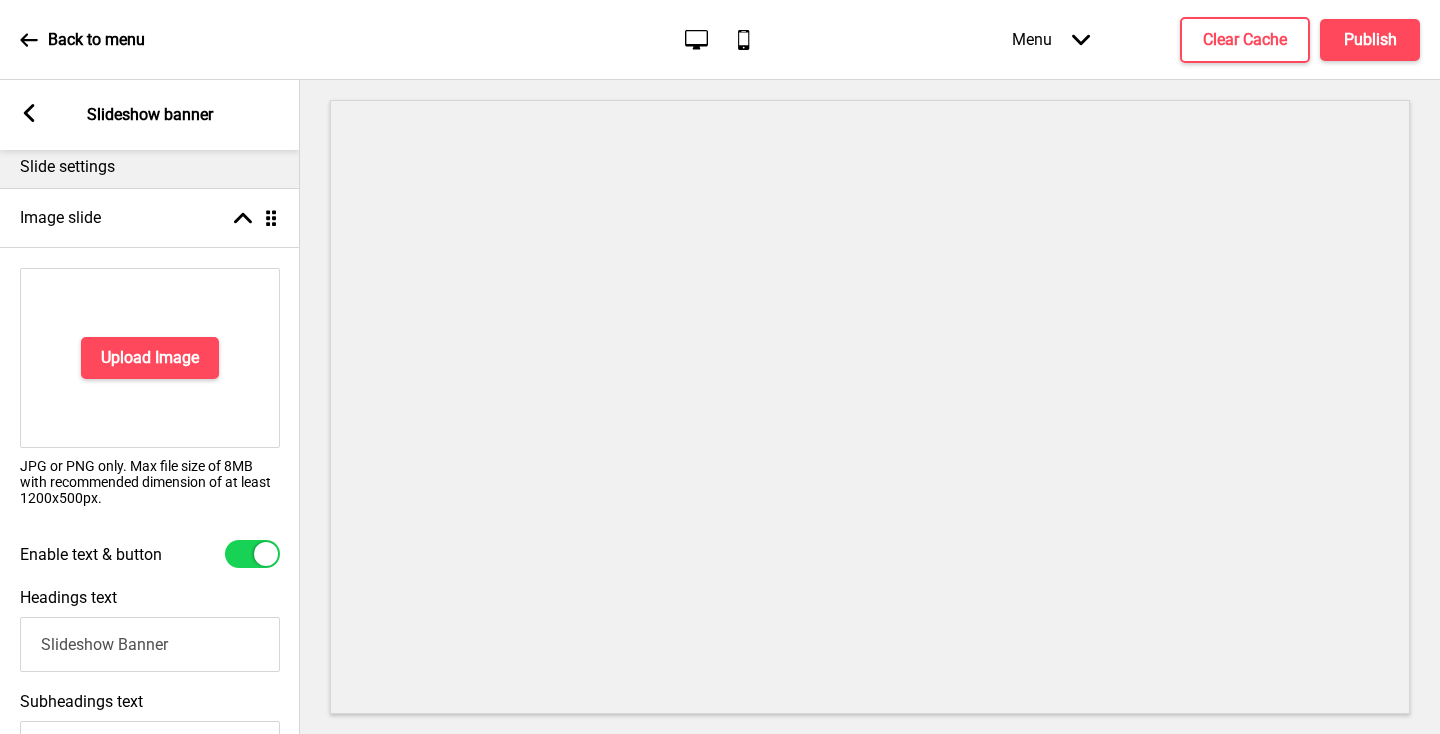 scroll, scrollTop: 259, scrollLeft: 0, axis: vertical 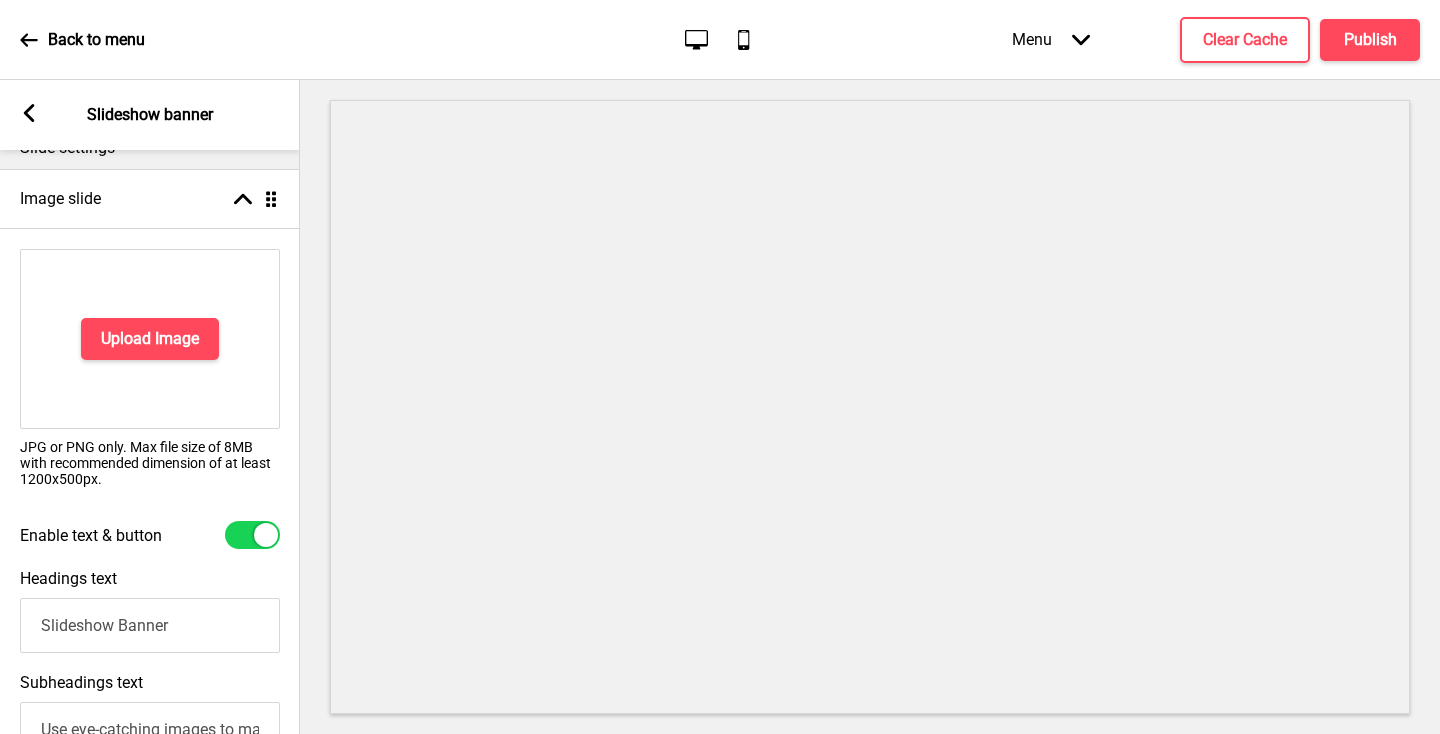 click at bounding box center [252, 535] 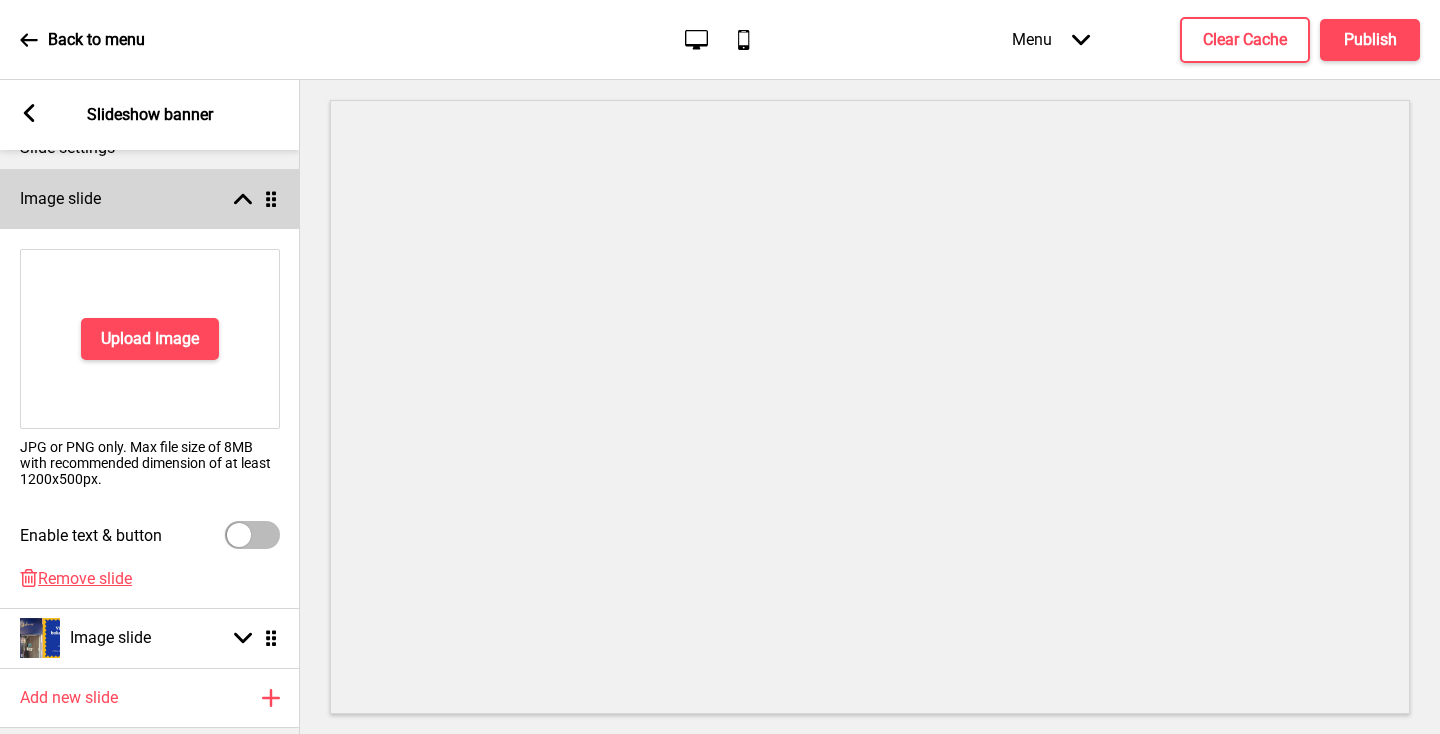 click 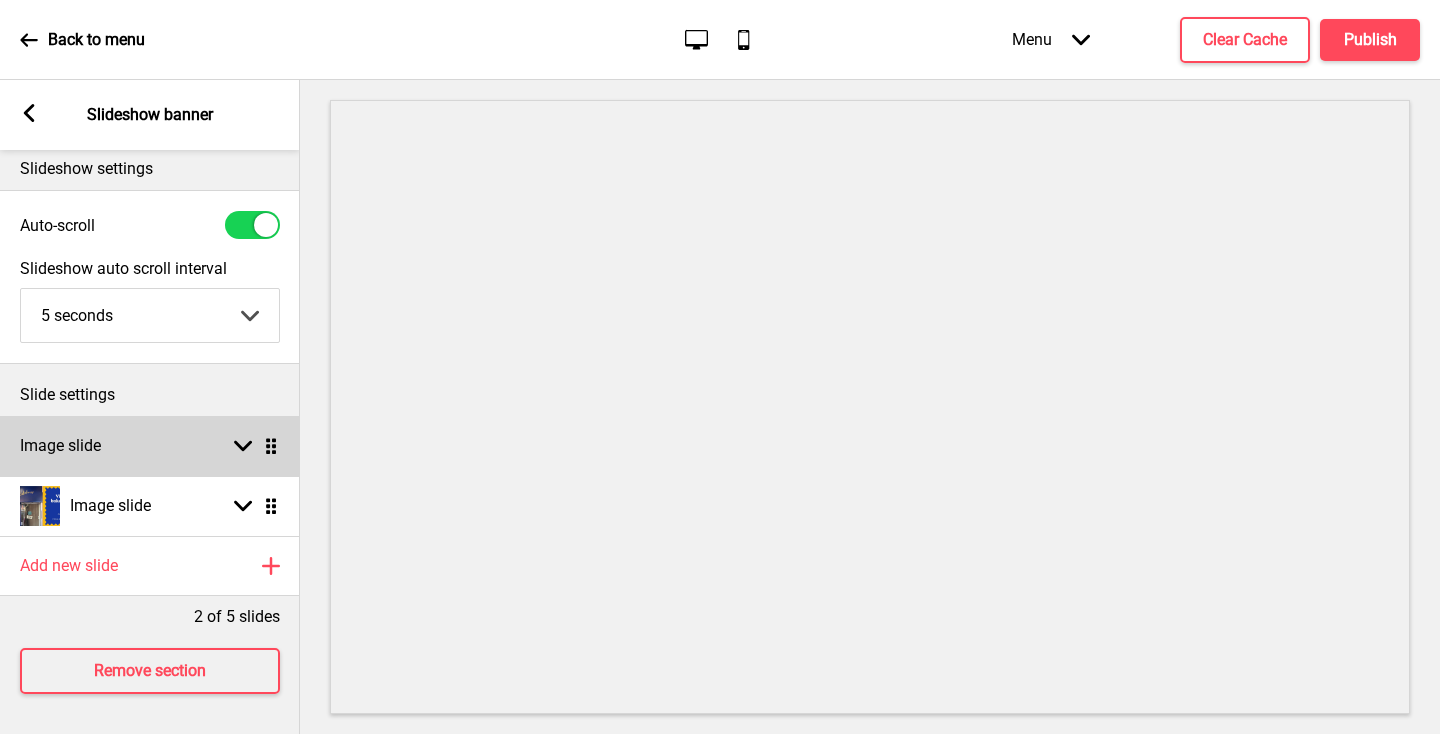 click 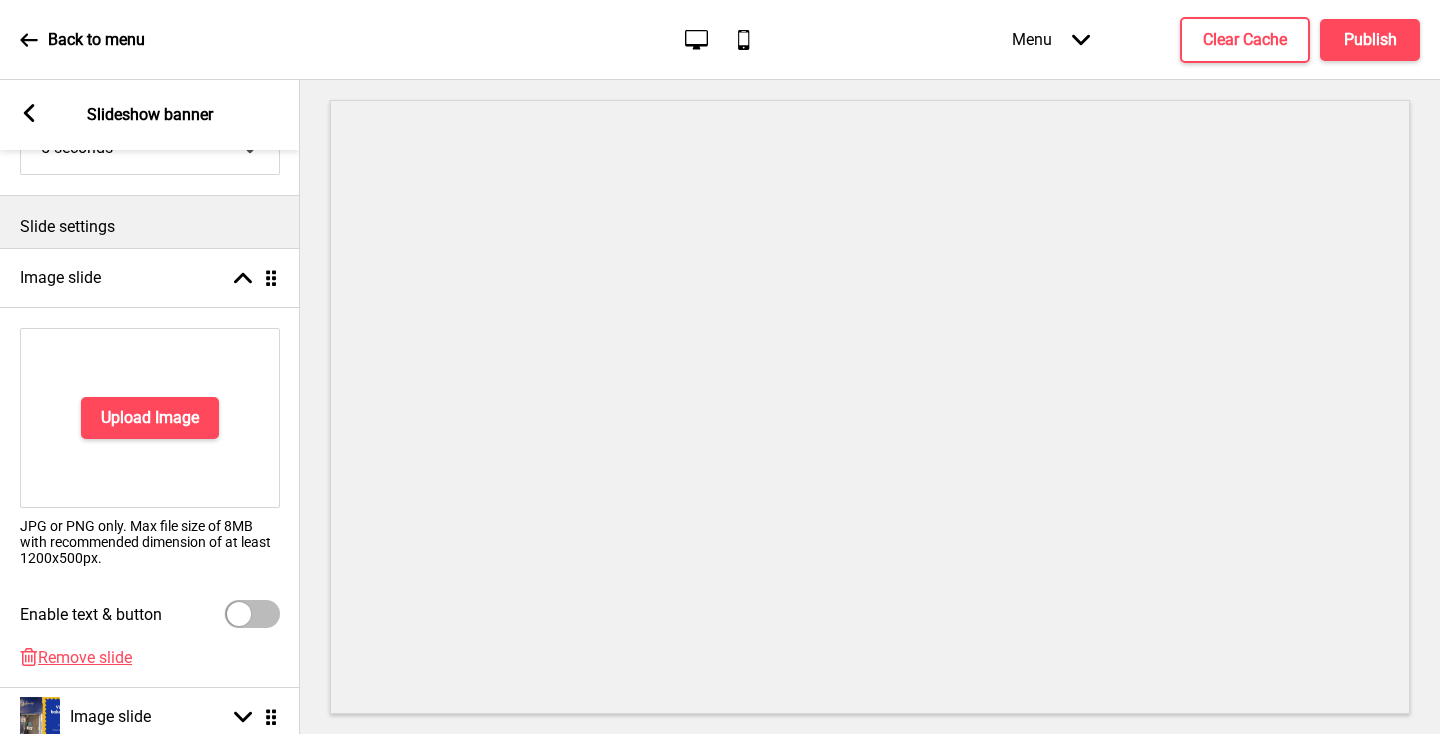 scroll, scrollTop: 259, scrollLeft: 0, axis: vertical 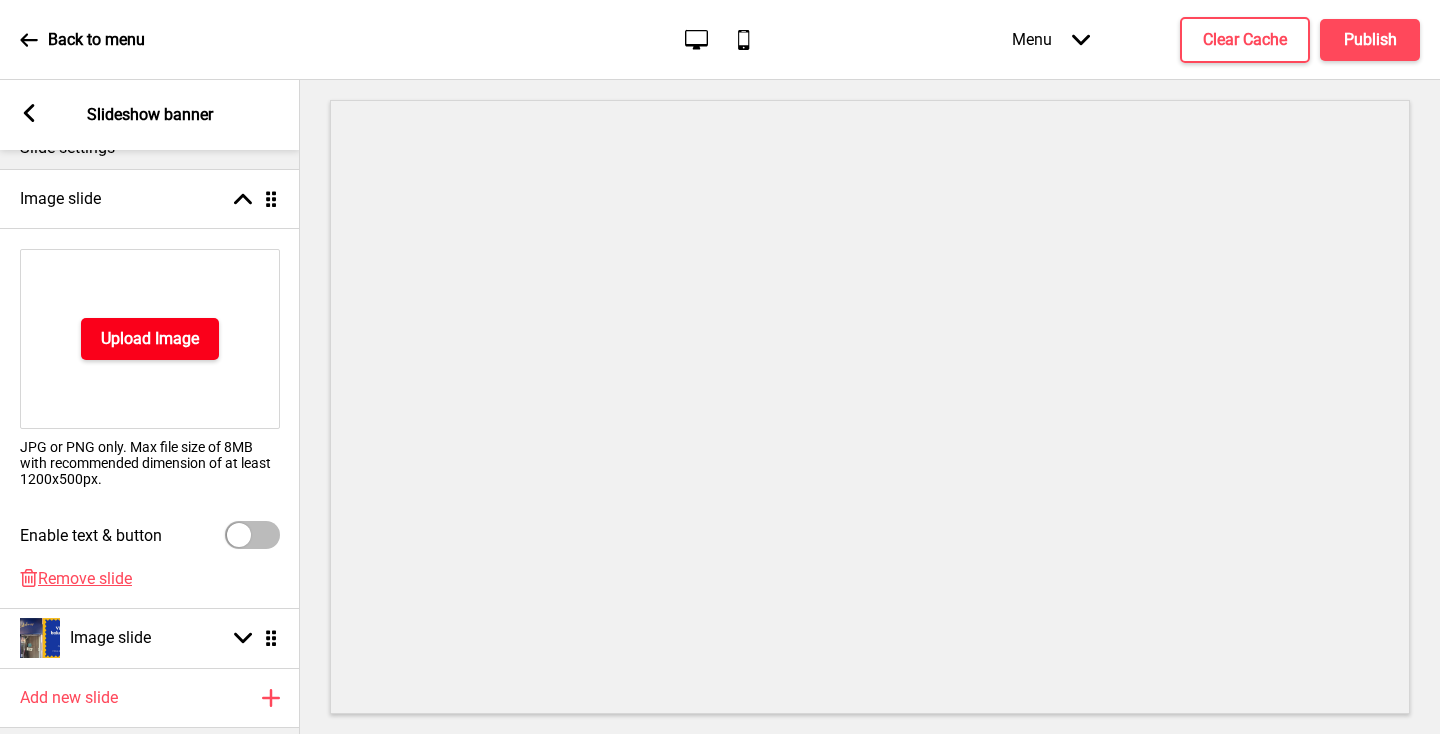click on "Upload Image" at bounding box center [150, 339] 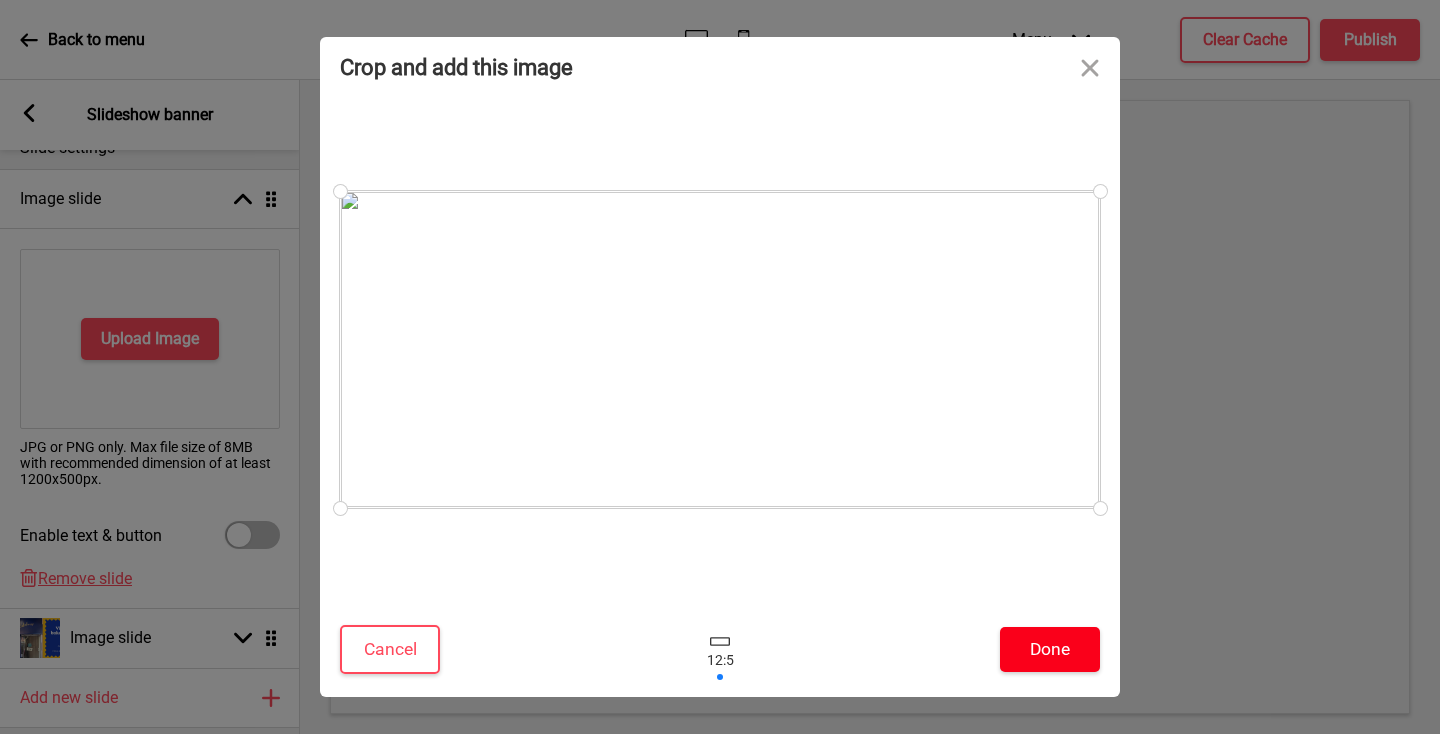 click on "Done" at bounding box center [1050, 649] 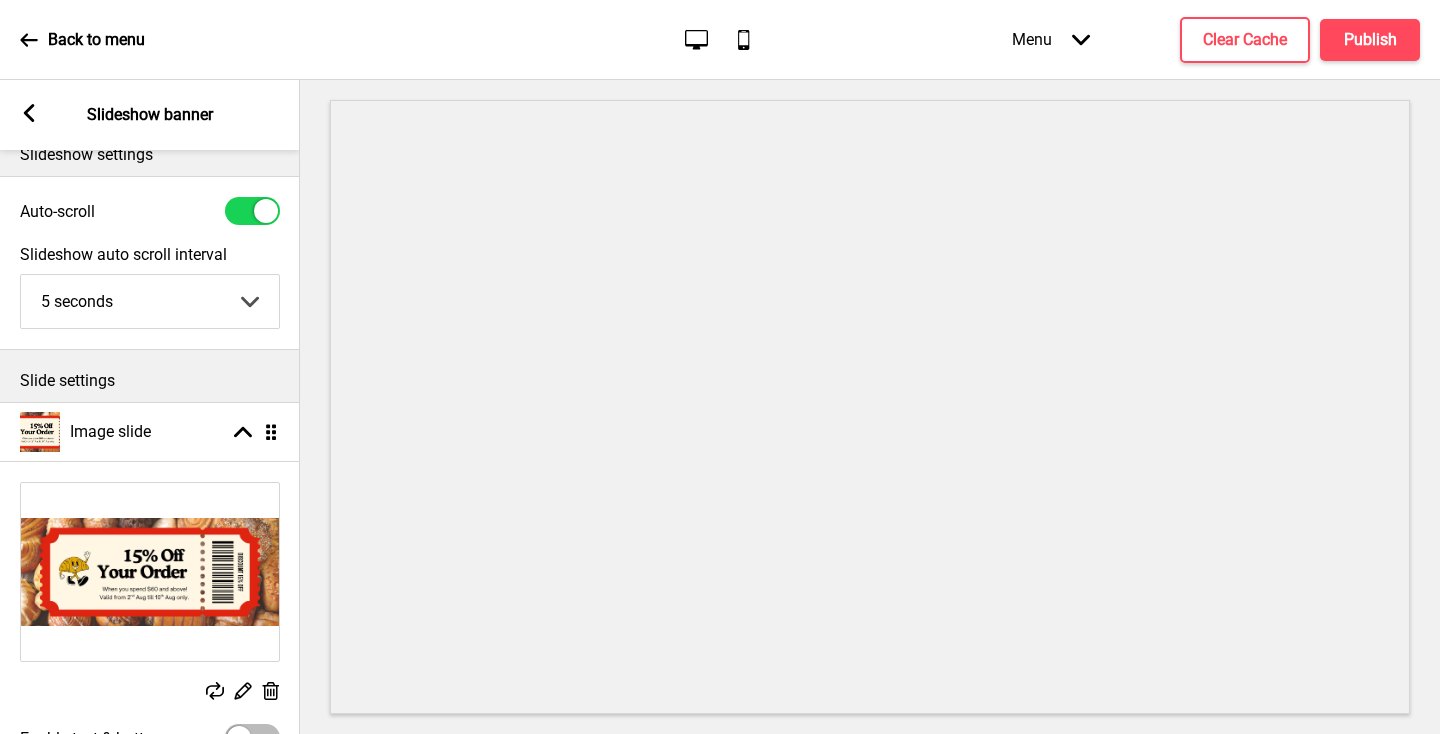 scroll, scrollTop: 0, scrollLeft: 0, axis: both 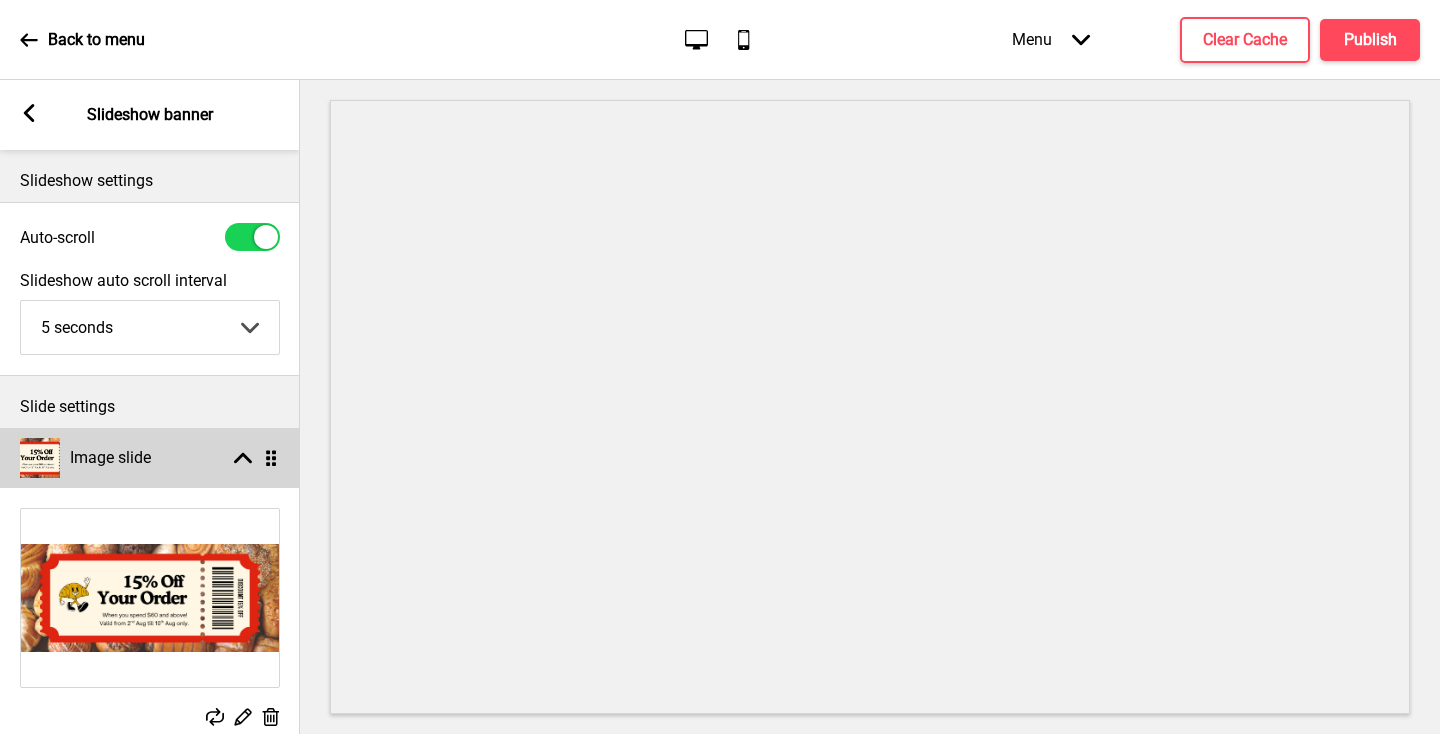 click on "Image slide Arrow up Drag" at bounding box center [150, 458] 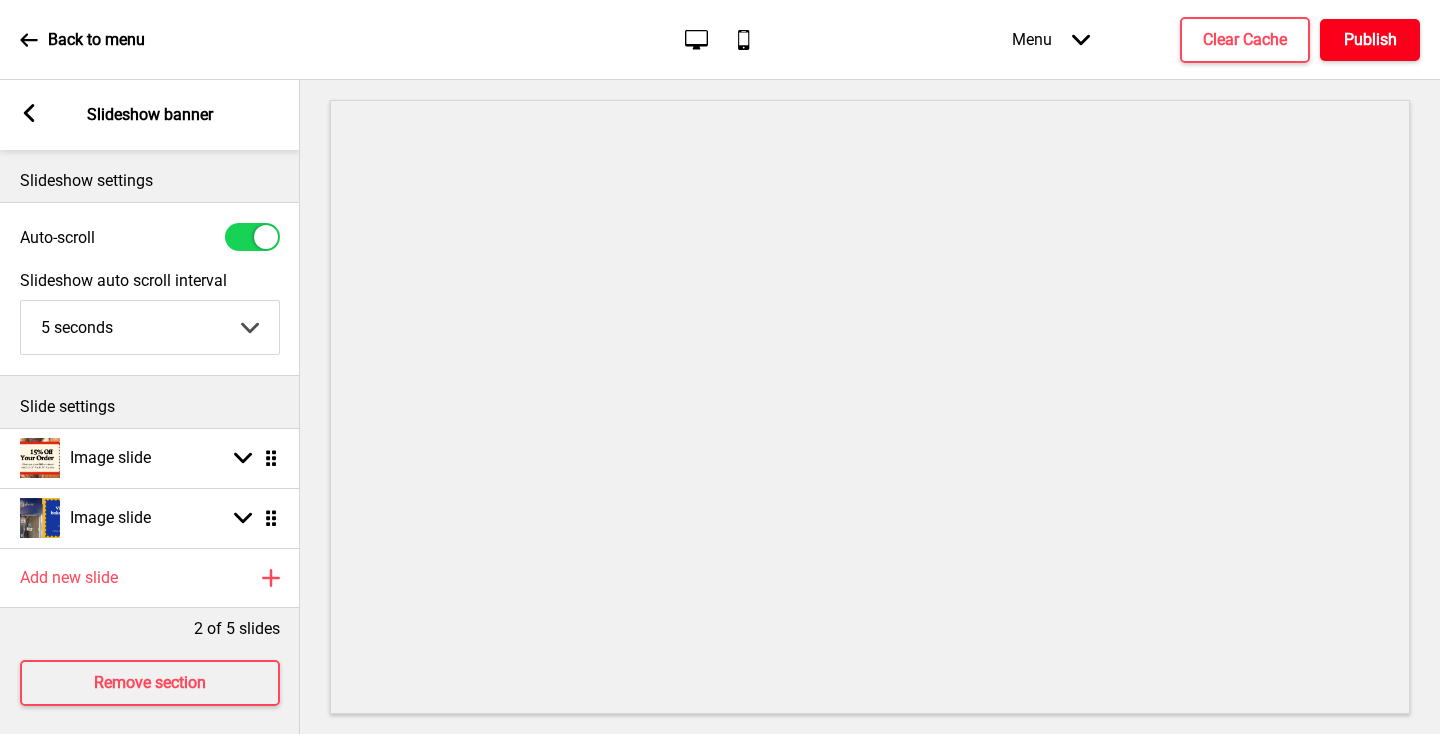 click on "Publish" at bounding box center [1370, 40] 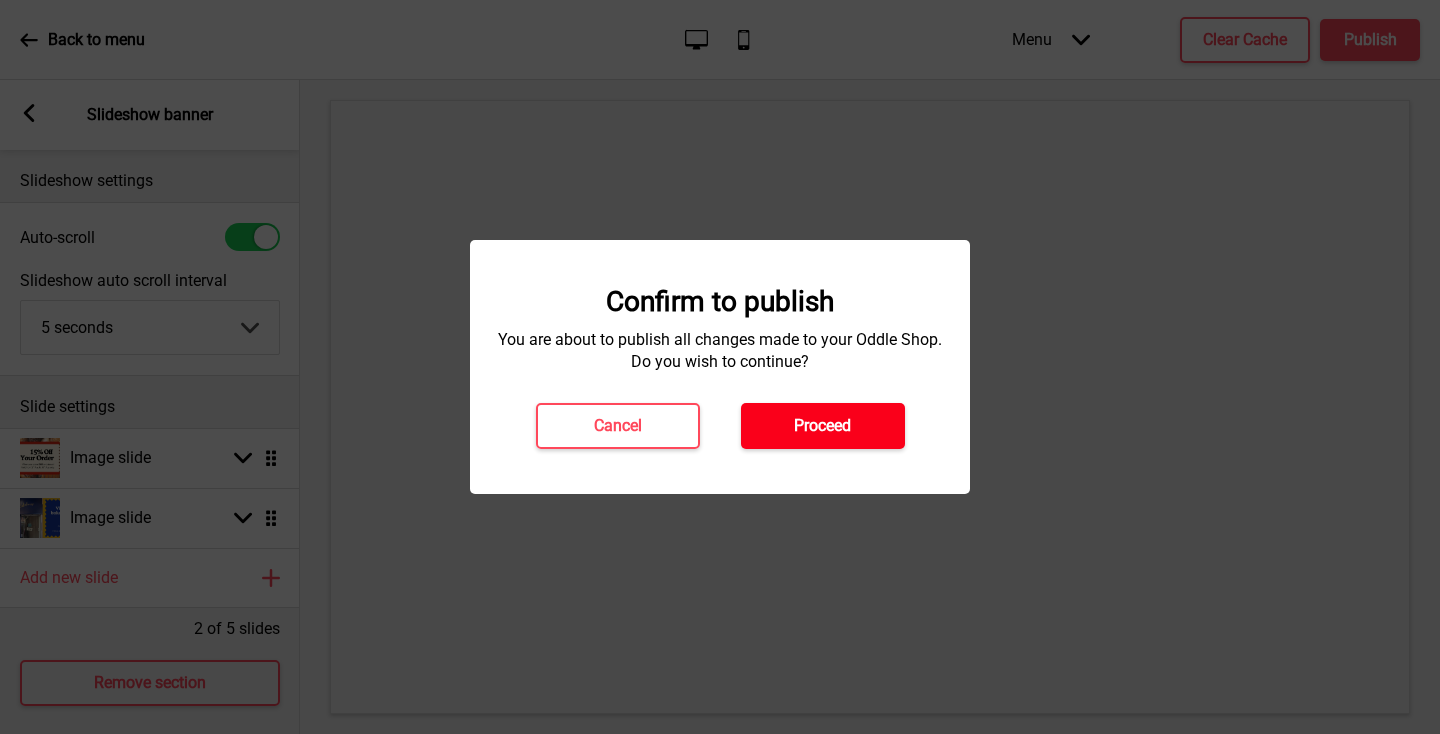 click on "Proceed" at bounding box center [823, 426] 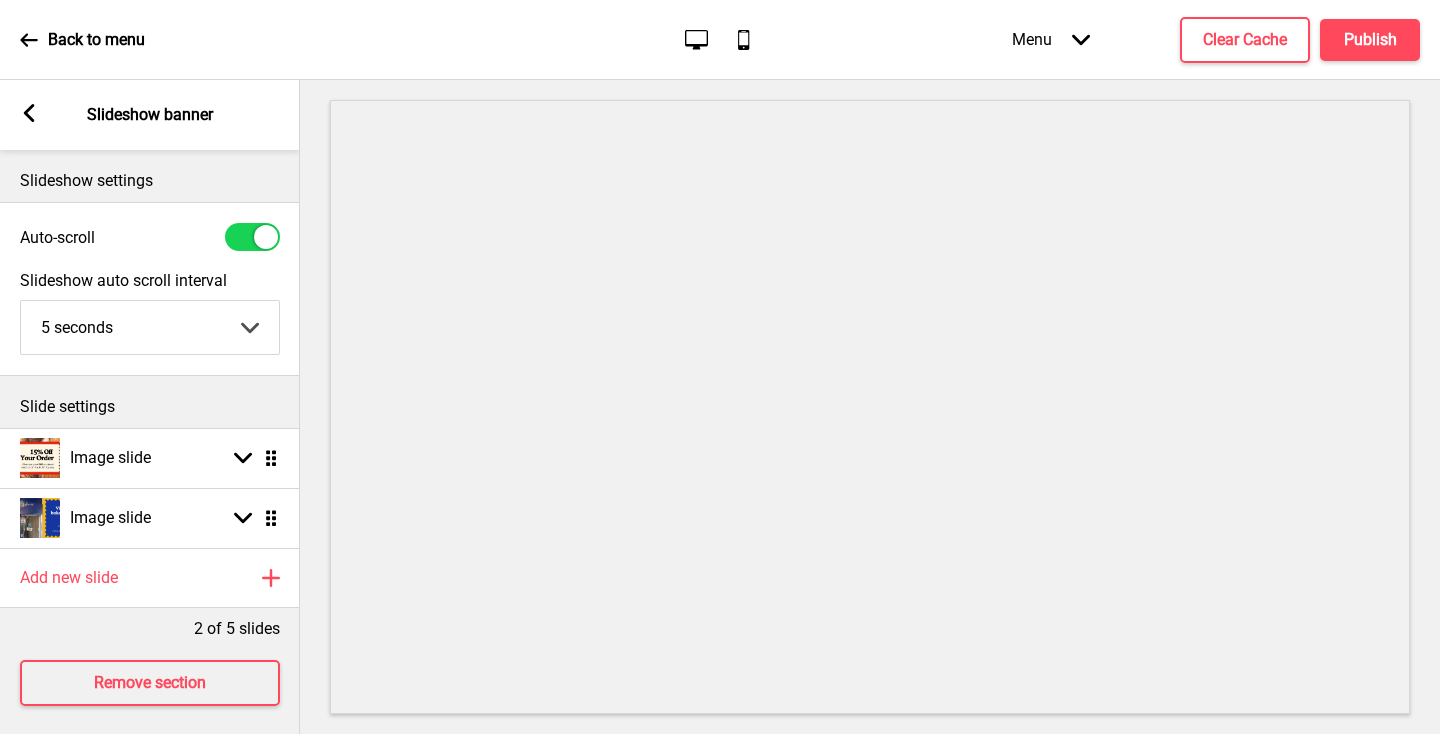 click on "Back to menu" at bounding box center (82, 40) 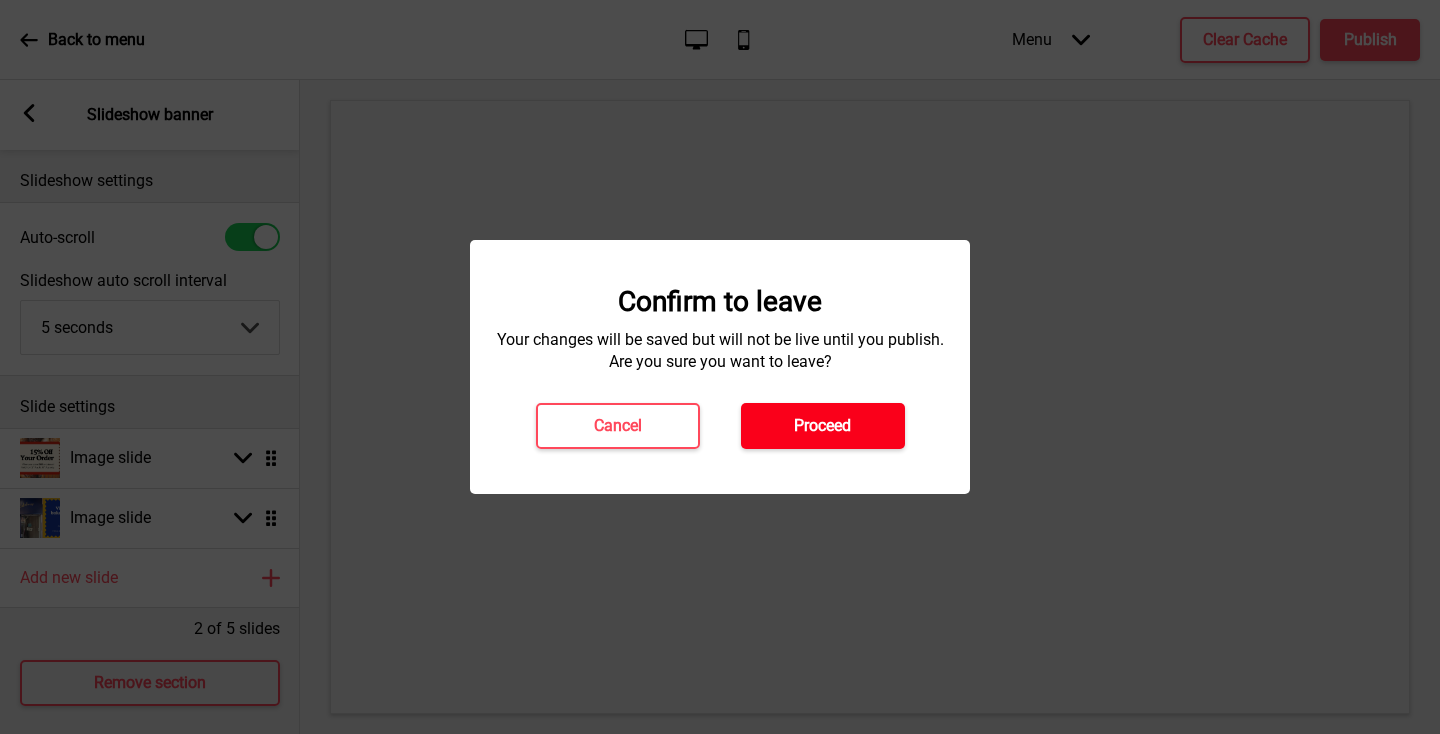 click on "Proceed" at bounding box center (823, 426) 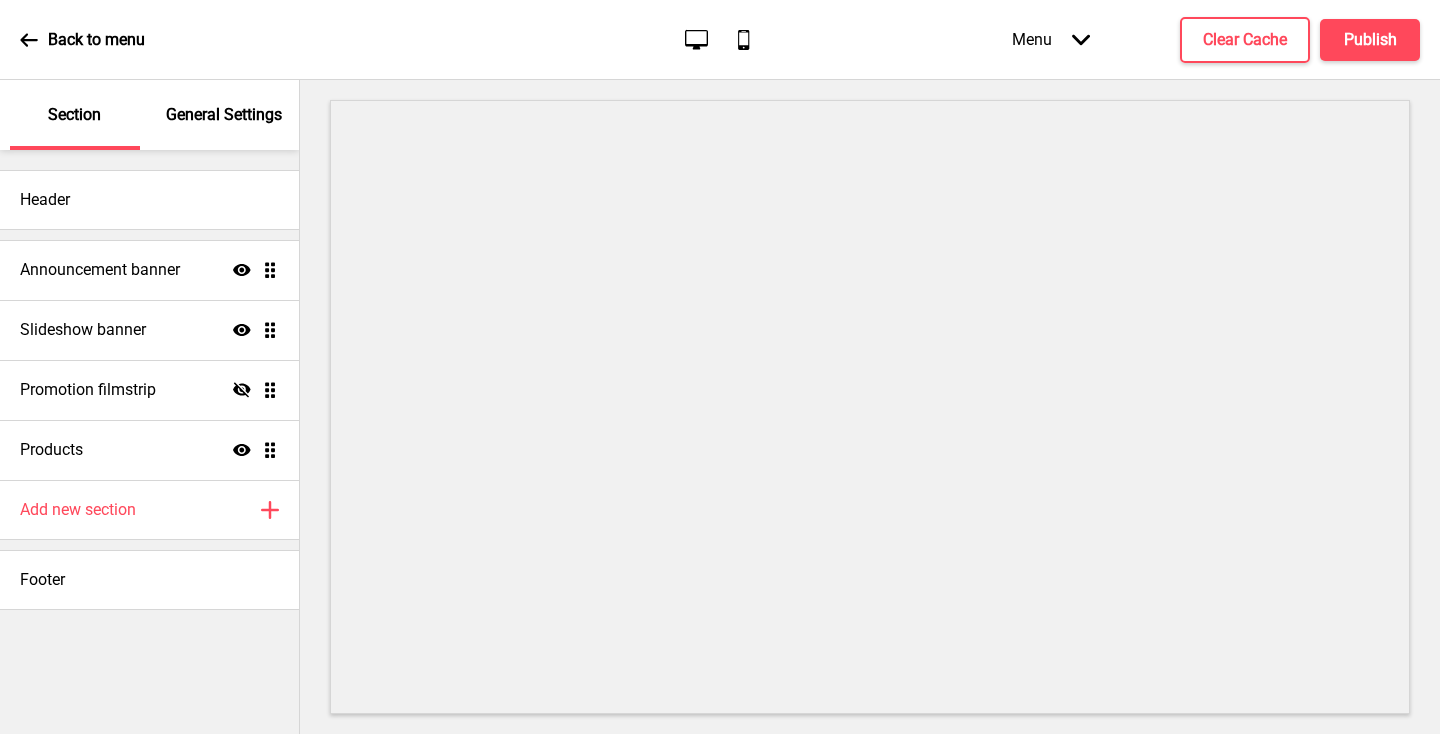 scroll, scrollTop: 0, scrollLeft: 0, axis: both 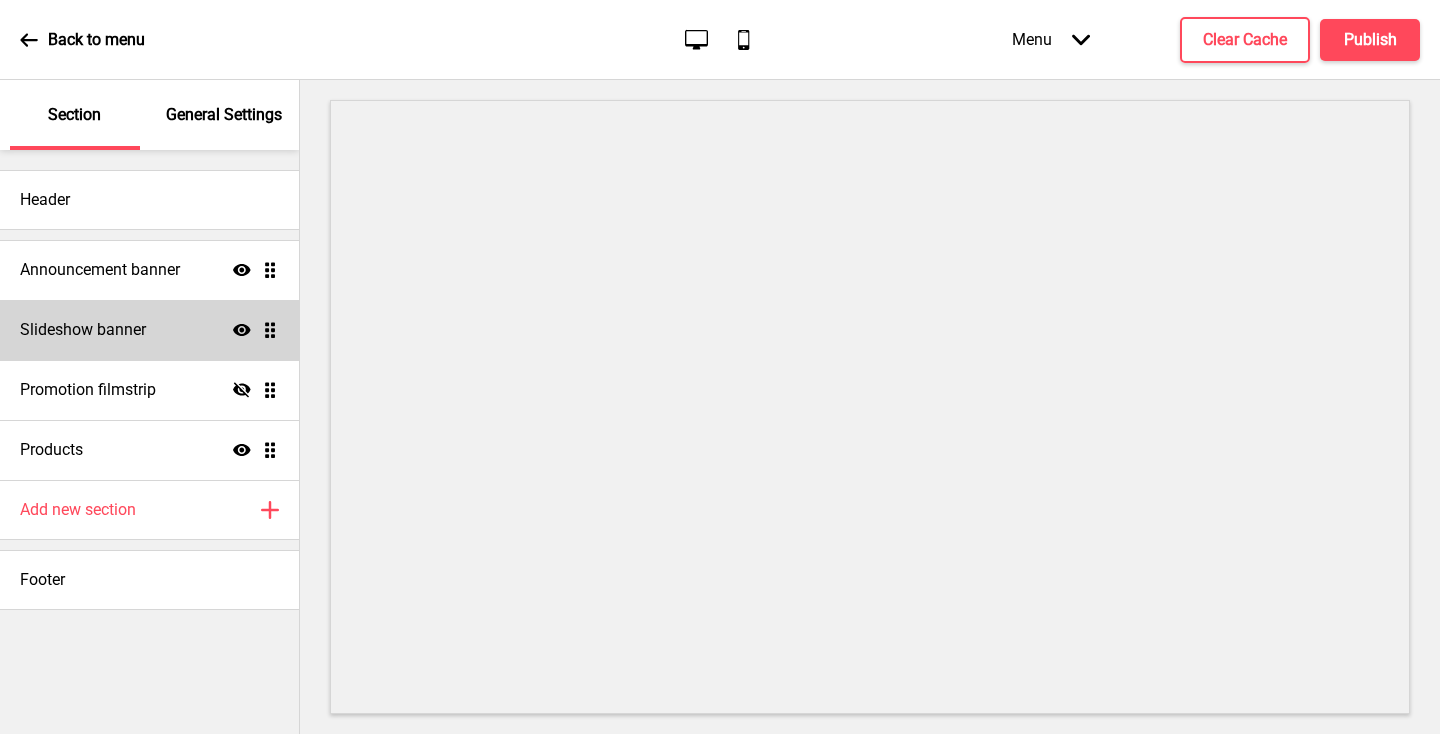 click on "Slideshow banner Show Drag" at bounding box center (149, 330) 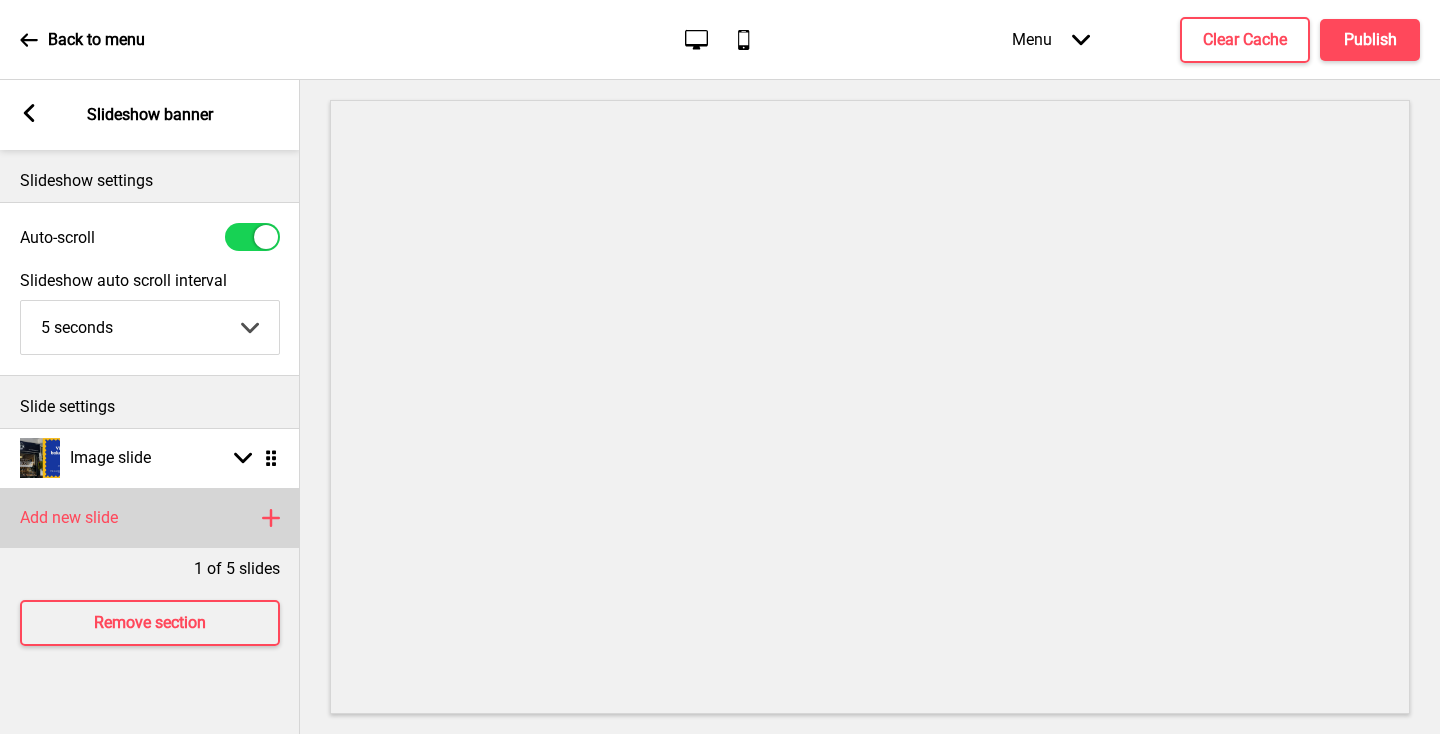 click on "Add new slide Plus" at bounding box center (150, 518) 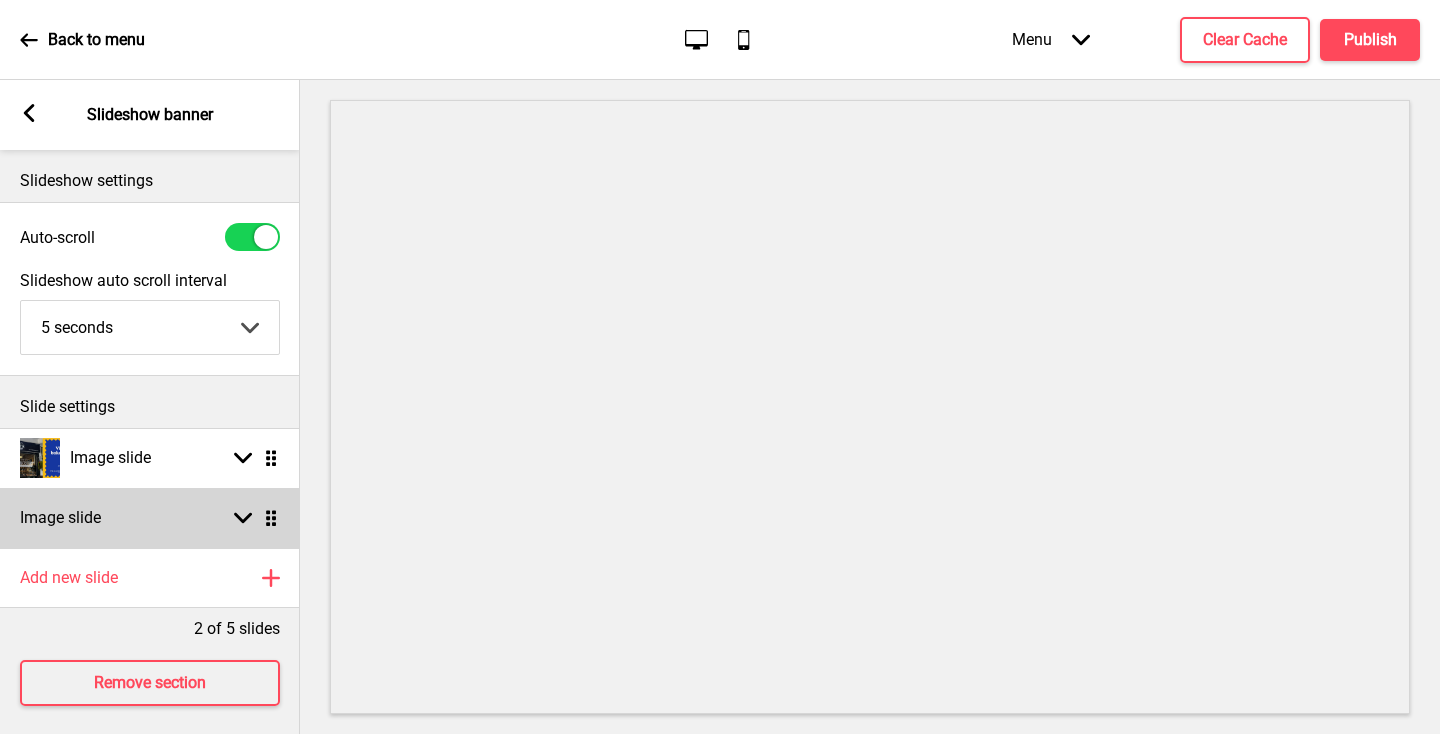 click 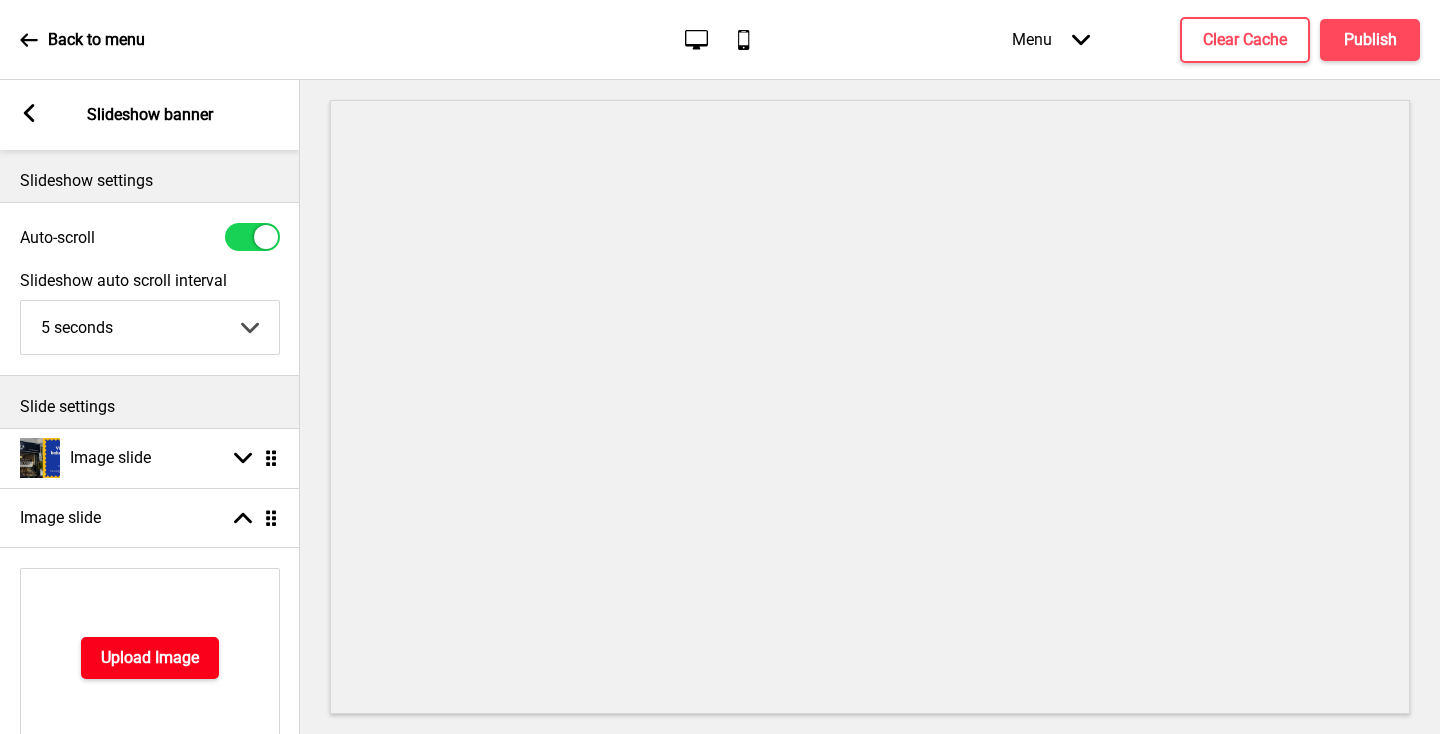 click on "Upload Image" at bounding box center (150, 658) 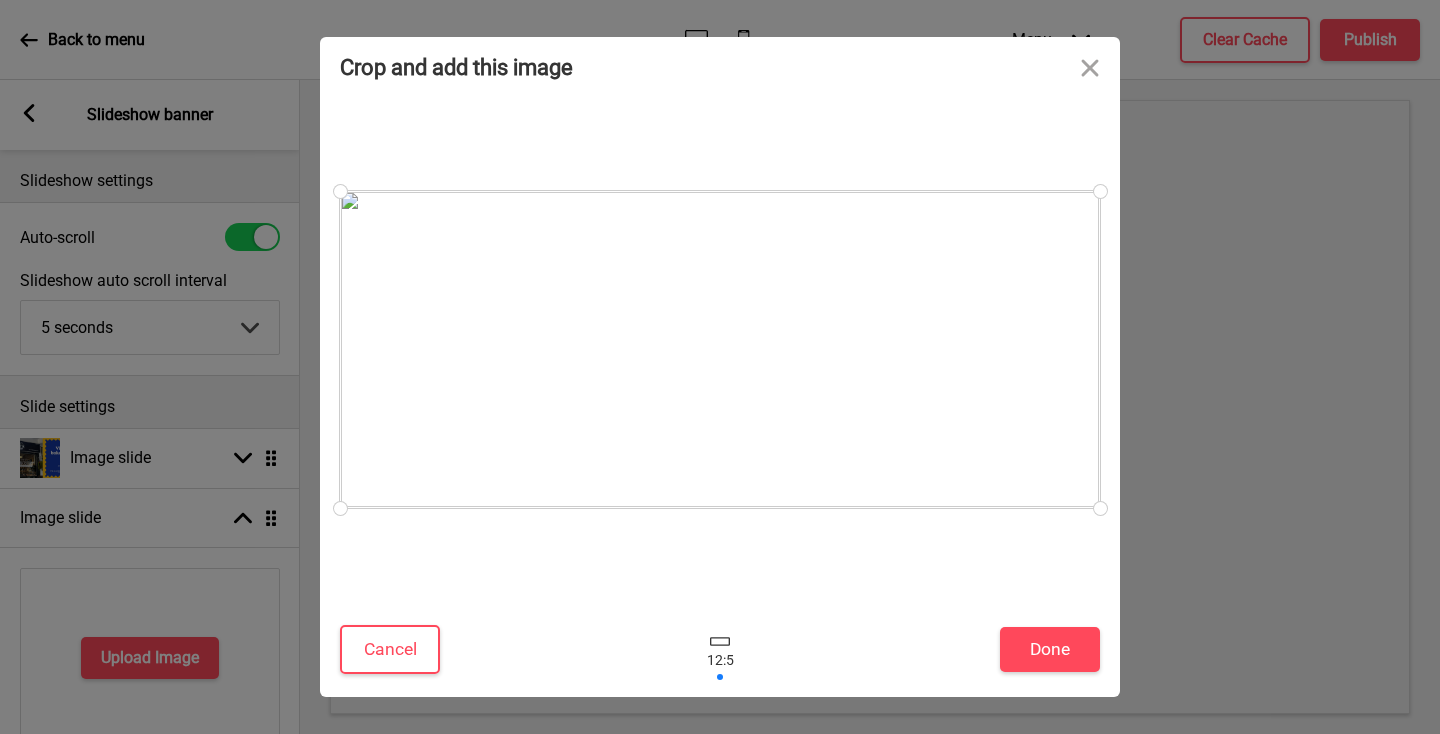 click on "Cancel   Done" at bounding box center (720, 654) 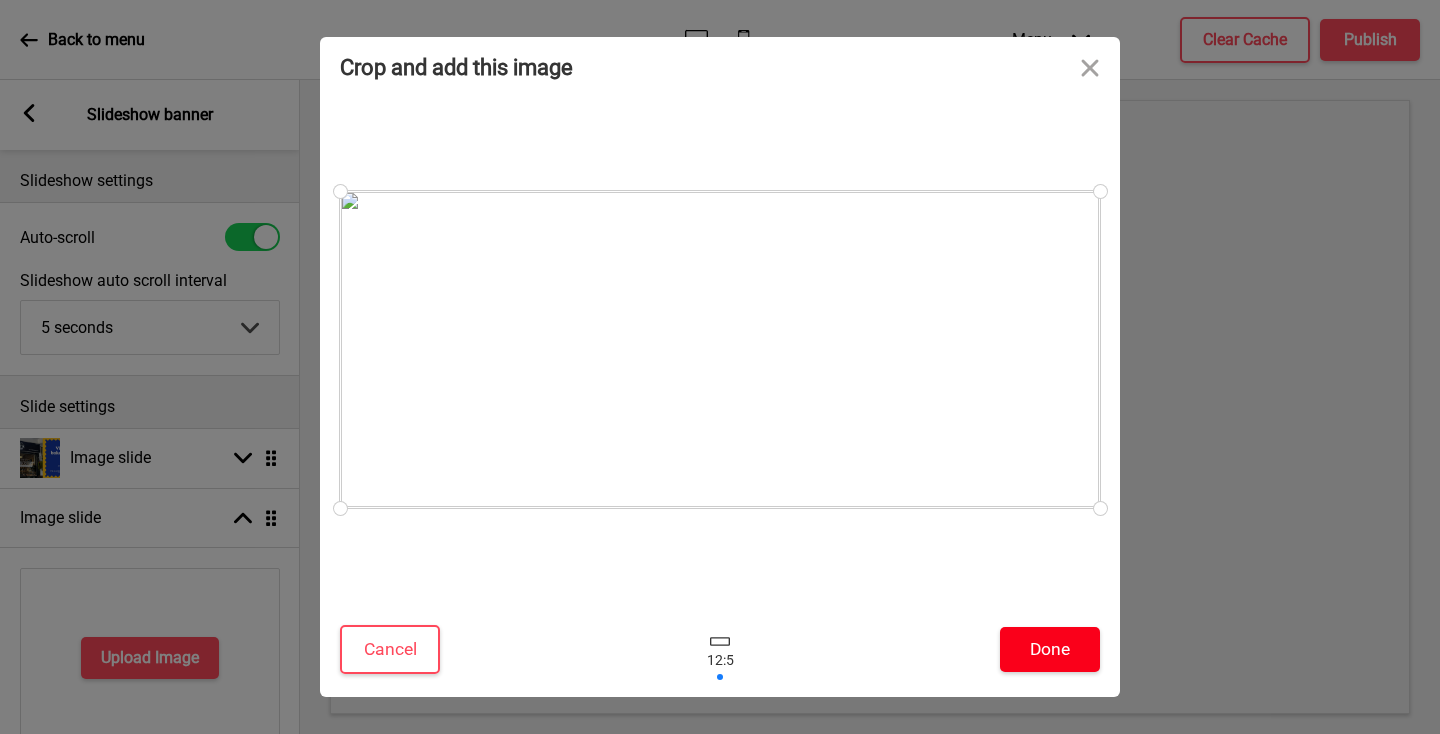 click on "Done" at bounding box center [1050, 649] 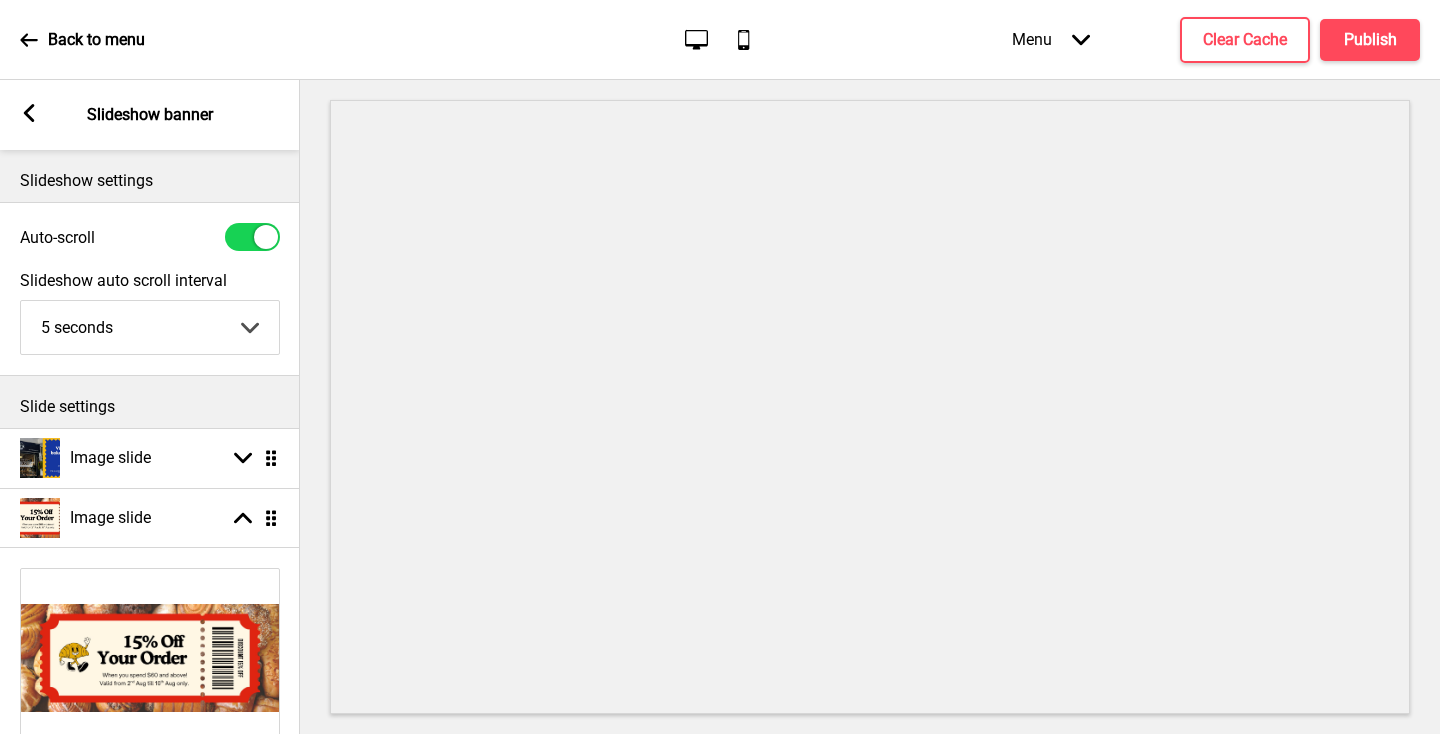 scroll, scrollTop: 81, scrollLeft: 0, axis: vertical 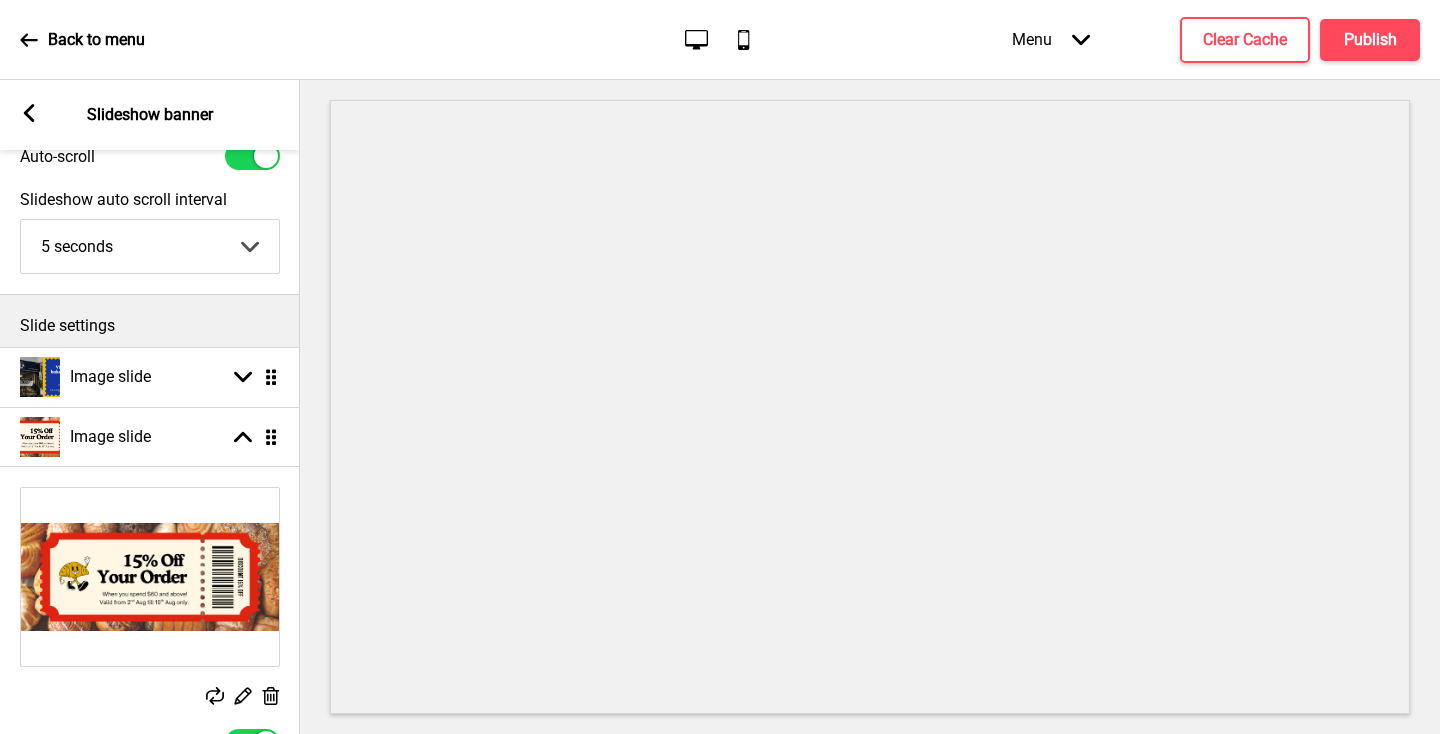 select on "right" 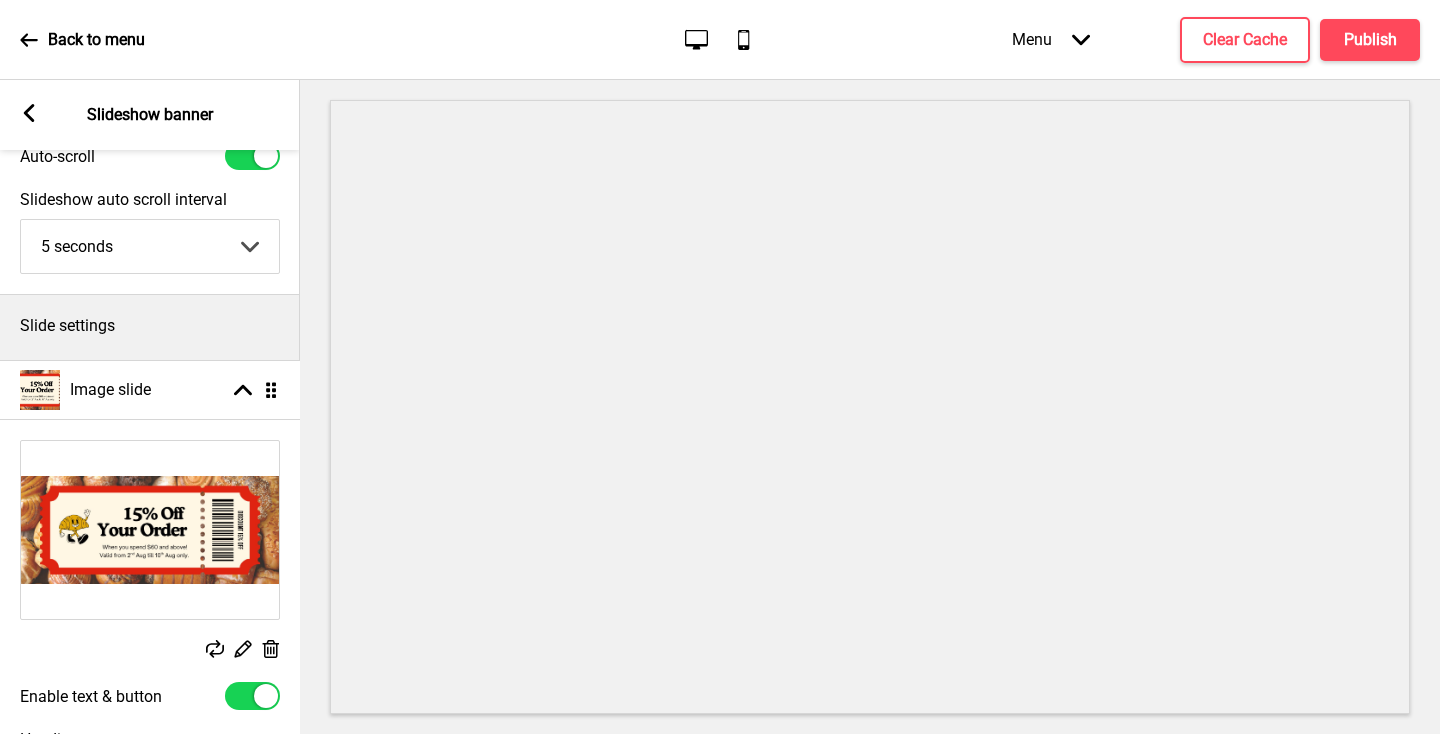 drag, startPoint x: 268, startPoint y: 436, endPoint x: 268, endPoint y: 389, distance: 47 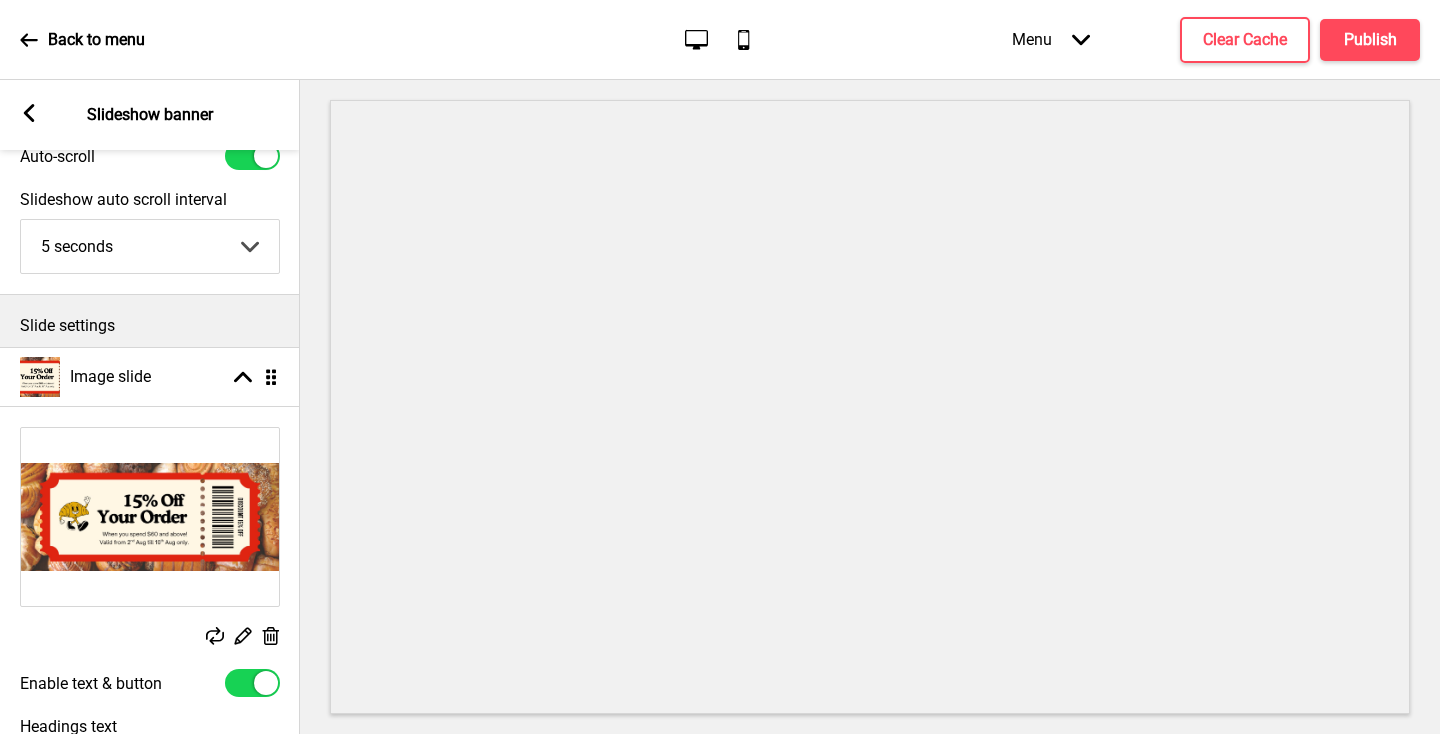 click at bounding box center (252, 683) 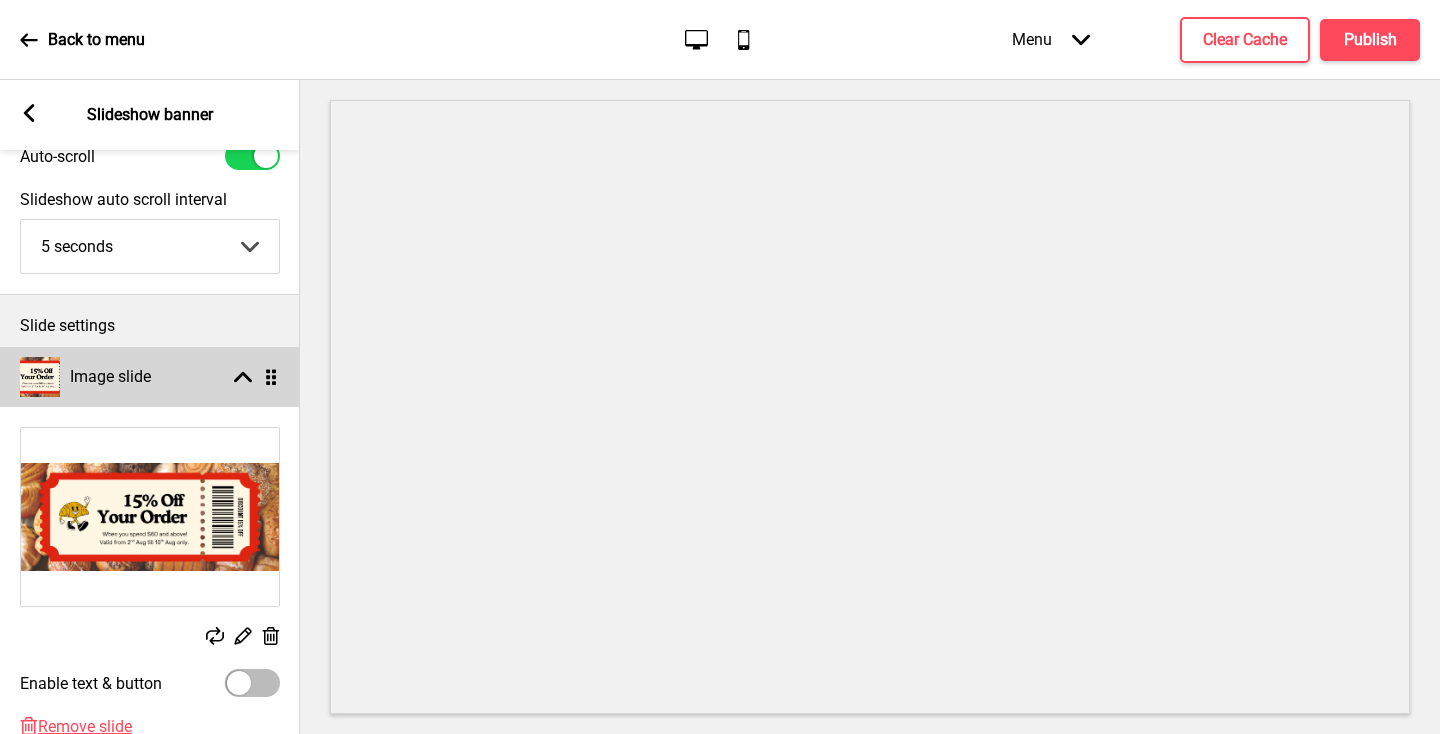 click on "Image slide Arrow up Drag" at bounding box center [150, 377] 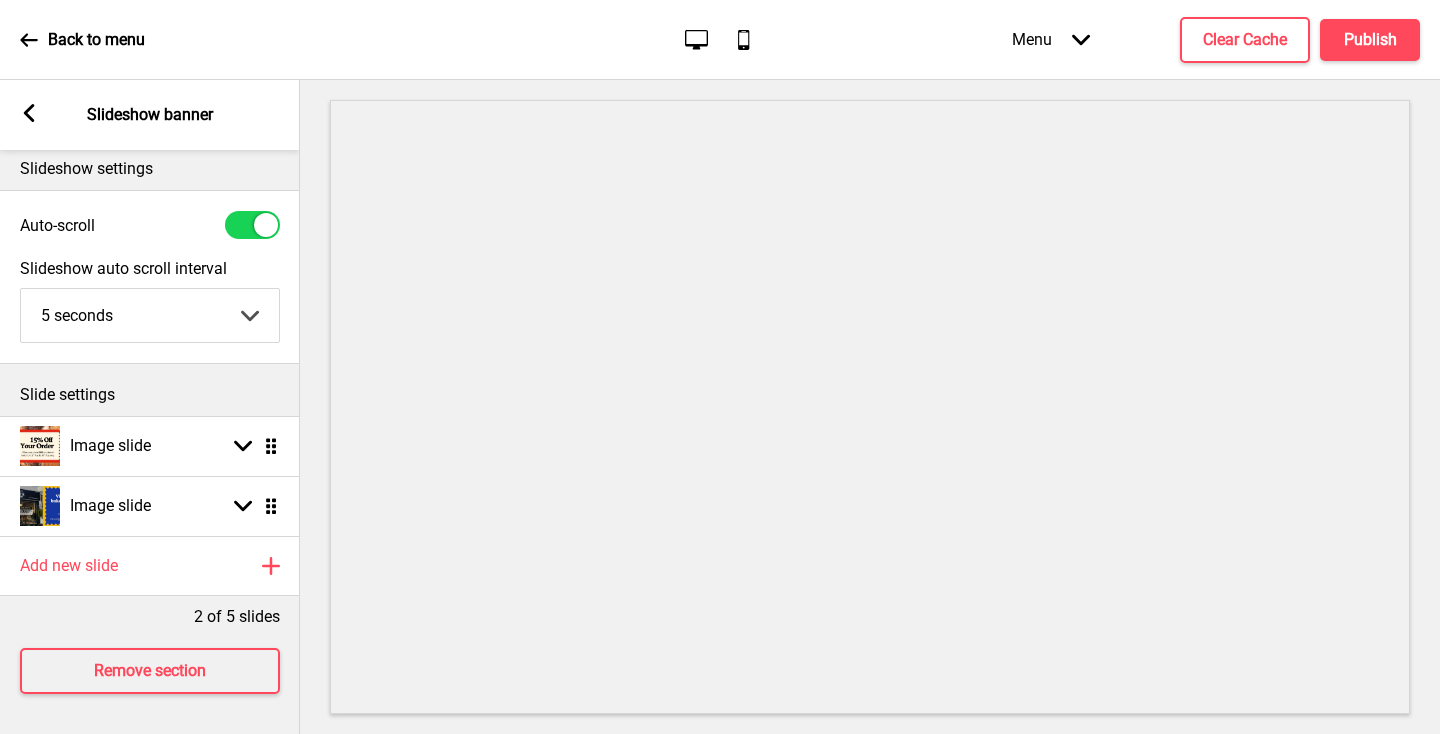 scroll, scrollTop: 12, scrollLeft: 0, axis: vertical 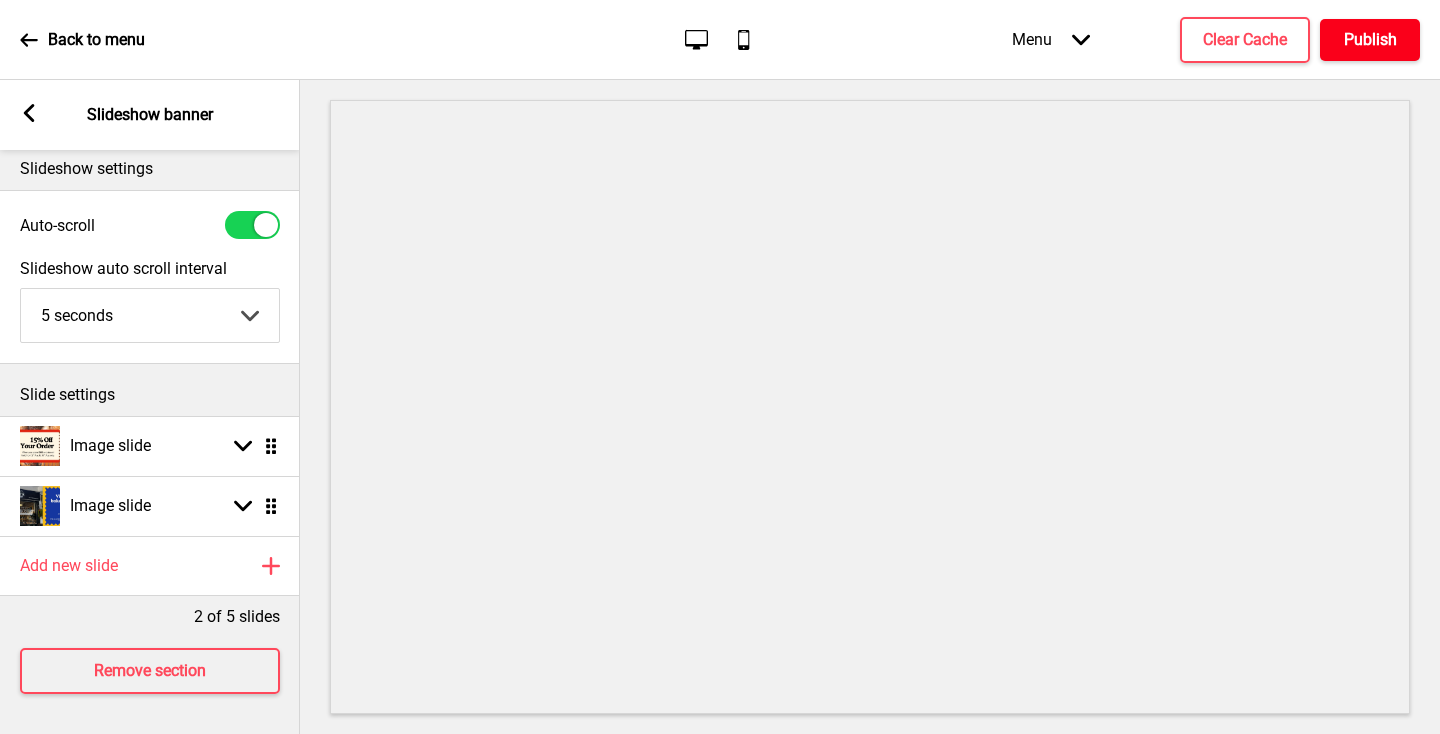click on "Publish" at bounding box center [1370, 40] 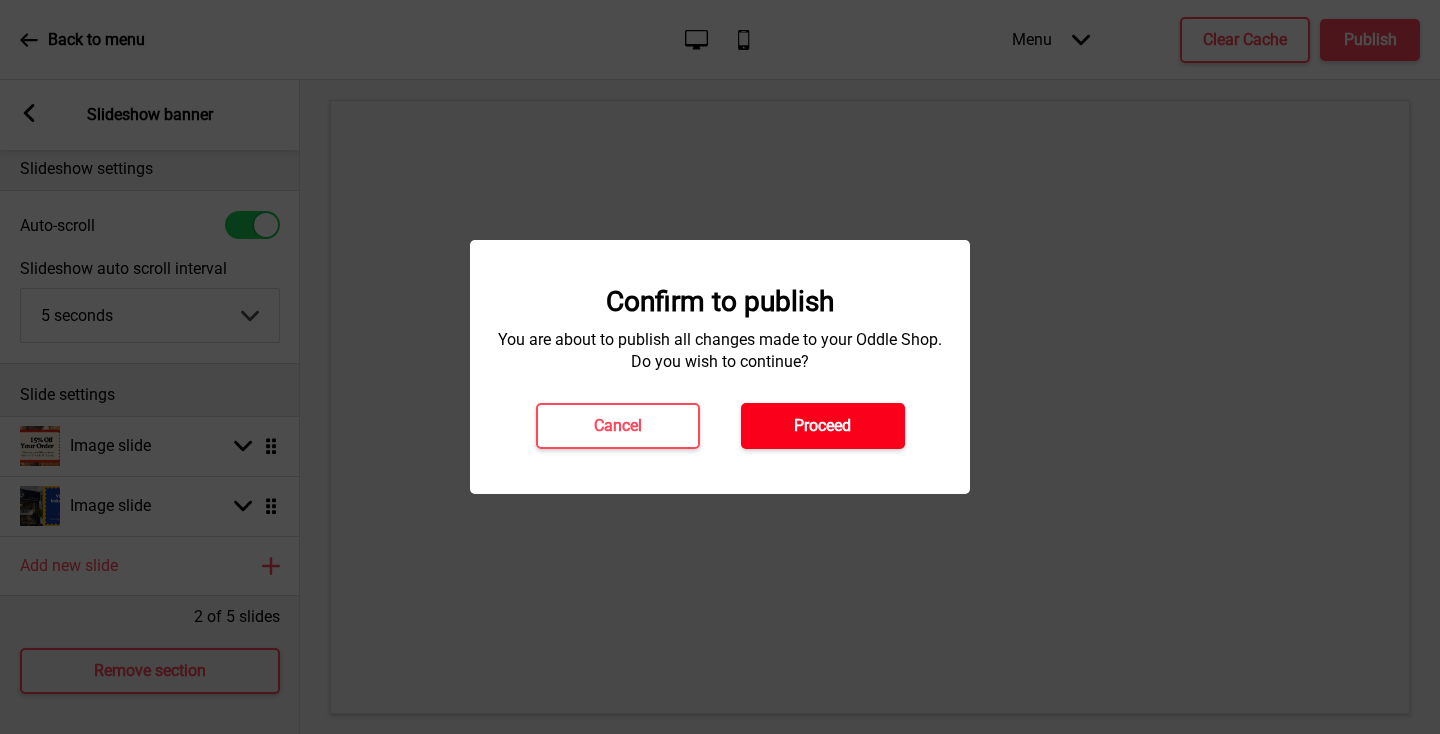 click on "Proceed" at bounding box center (823, 426) 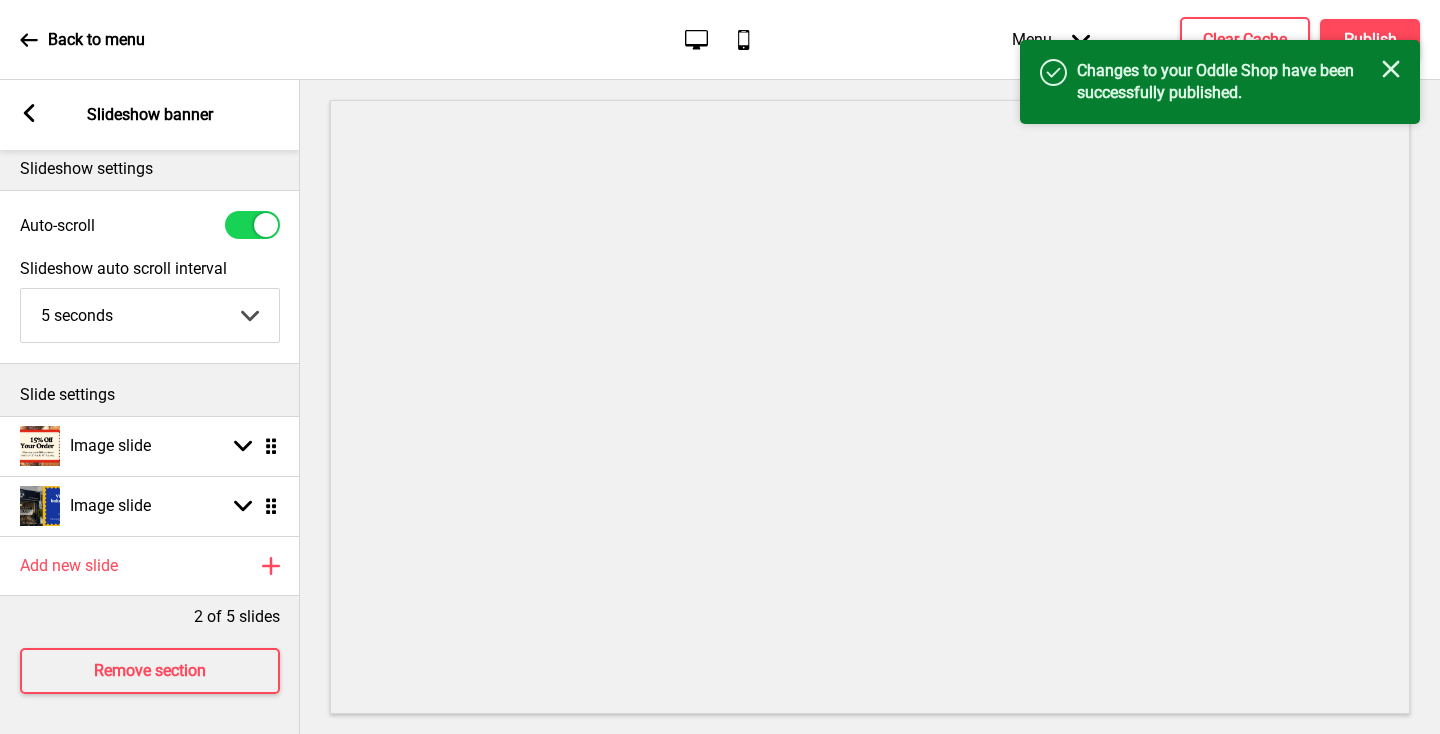 click on "Close" 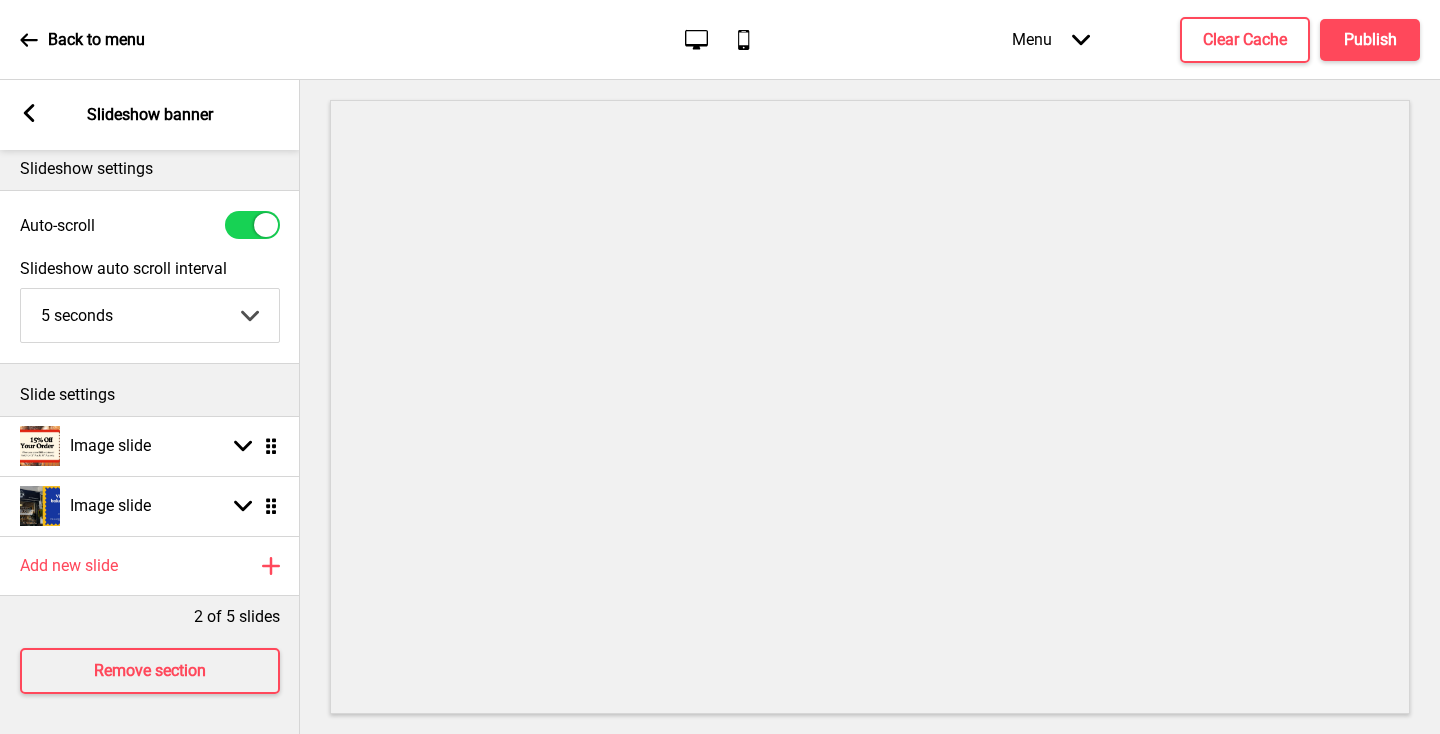 click on "Back to menu Desktop Mobile Menu Arrow down Product Page Store Information Checkout Thank you Terms & Conditions Privacy Policy Payment Invoice Menu Clear Cache Publish" at bounding box center [720, 40] 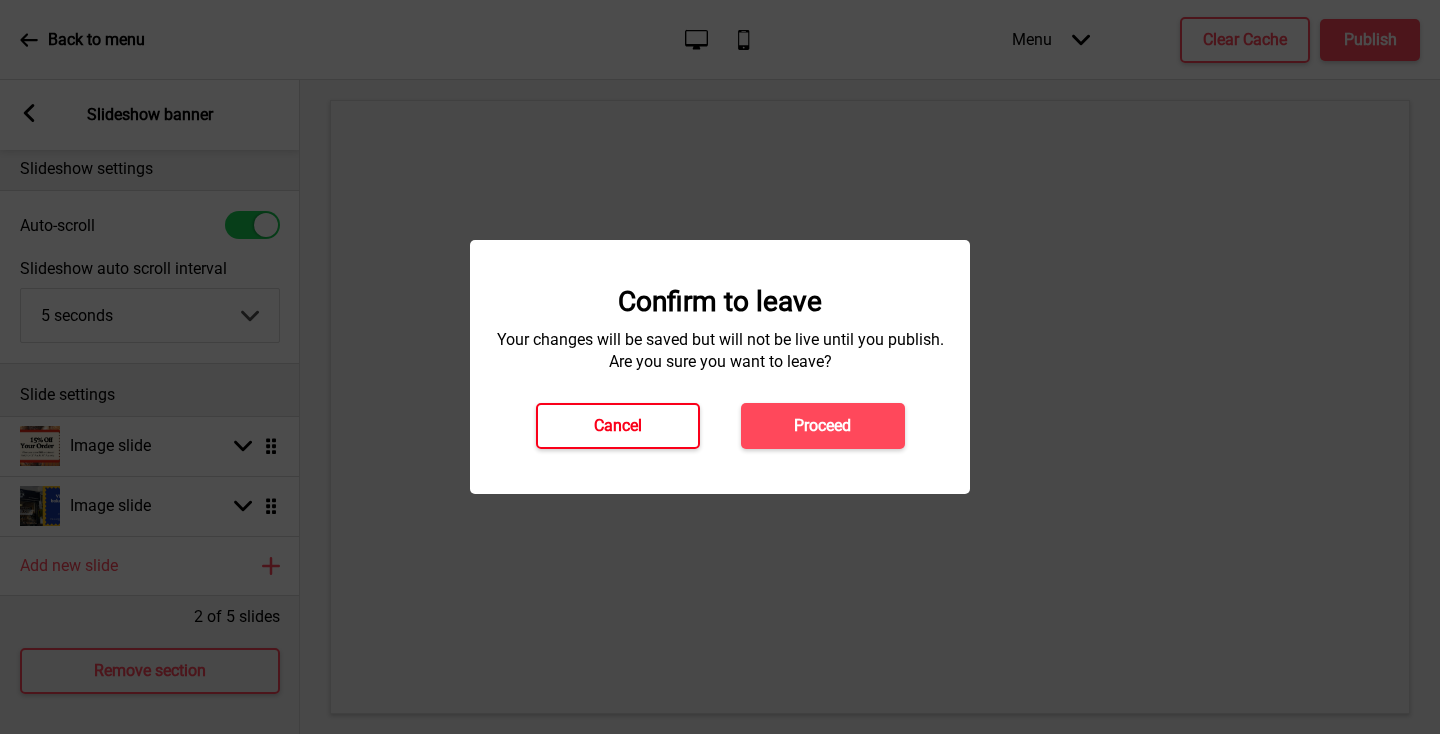 click on "Cancel" at bounding box center [618, 426] 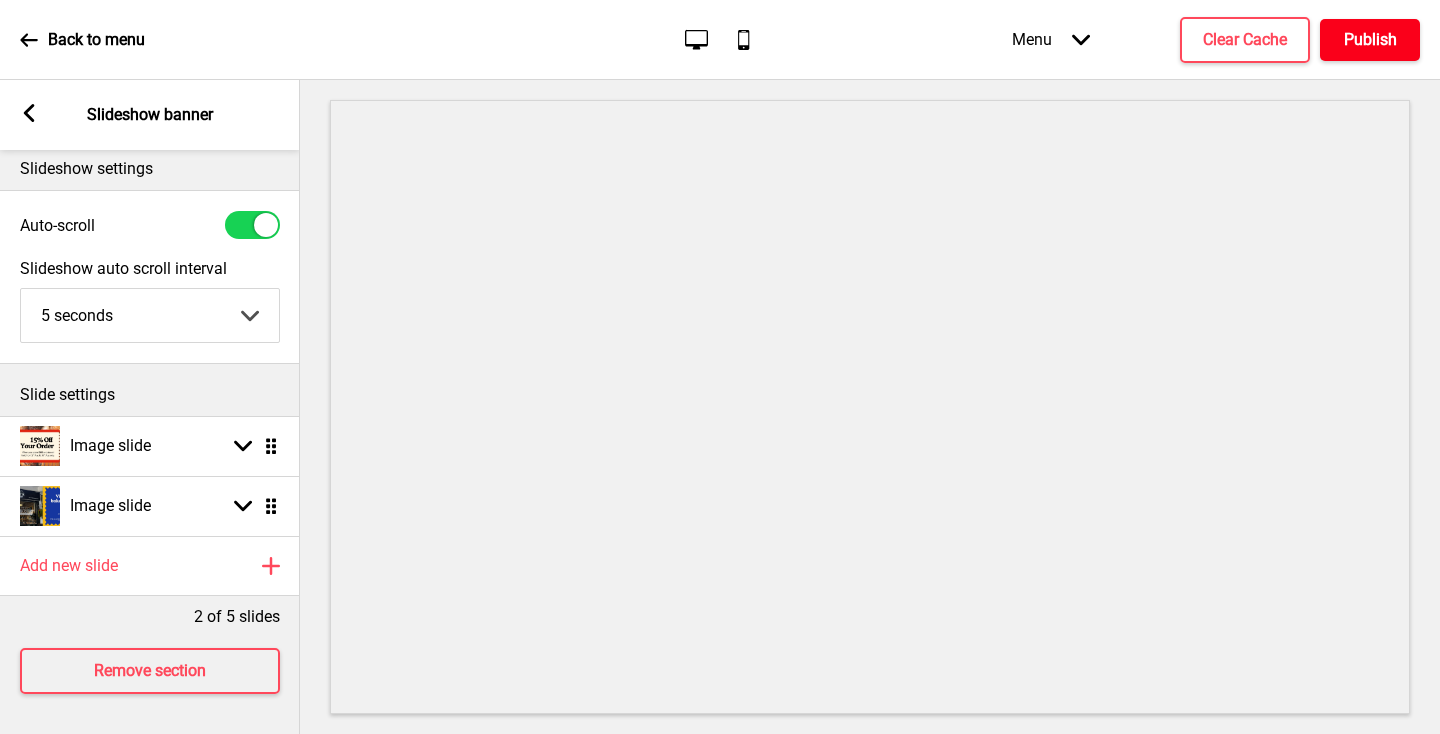 click on "Publish" at bounding box center (1370, 40) 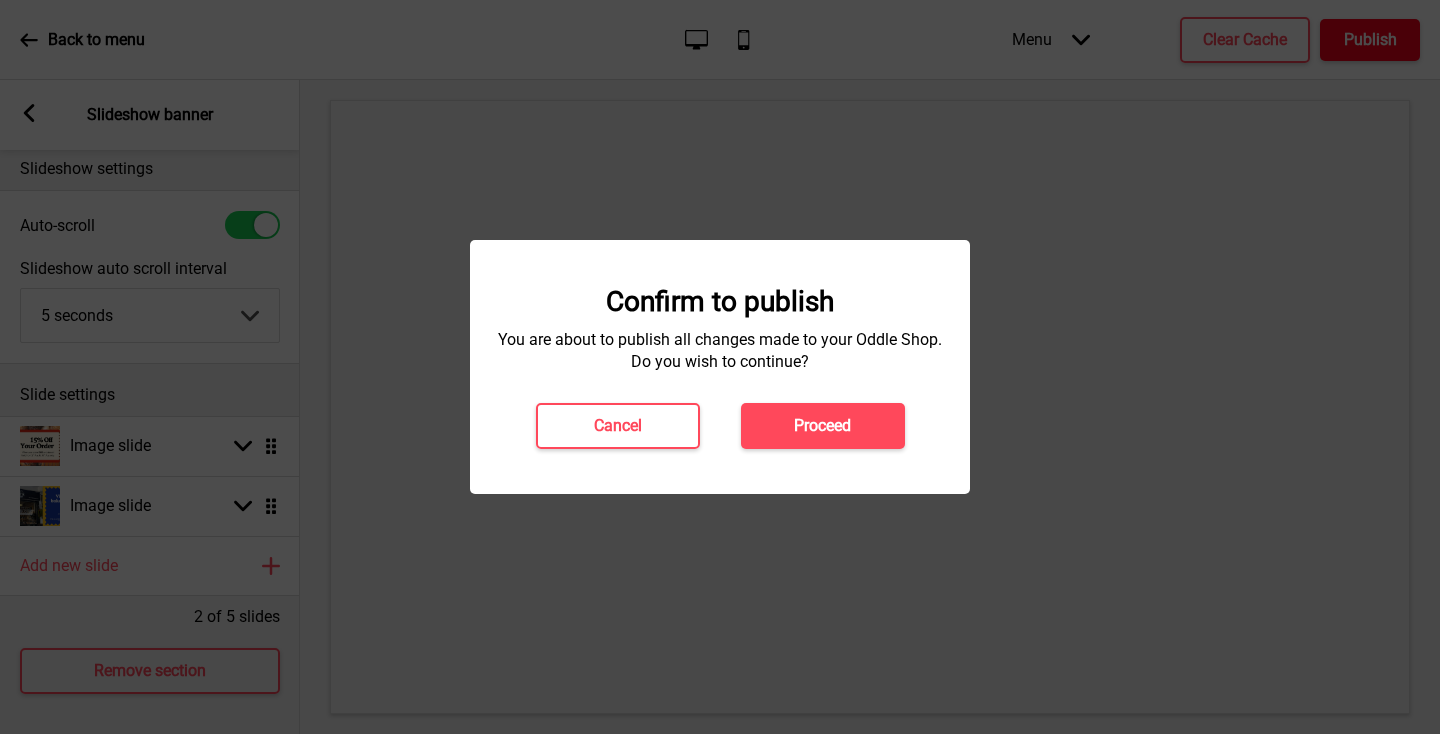type 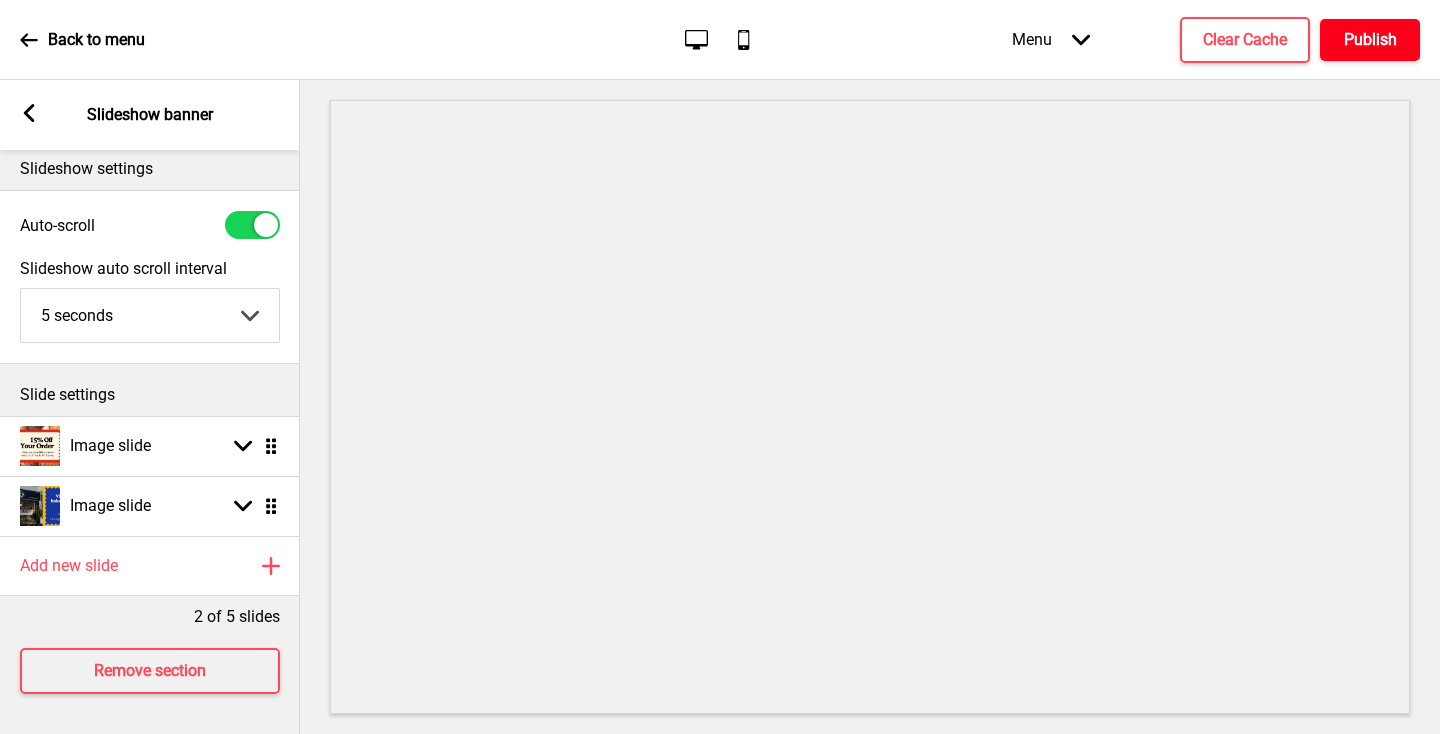 click on "Publish" at bounding box center (1370, 40) 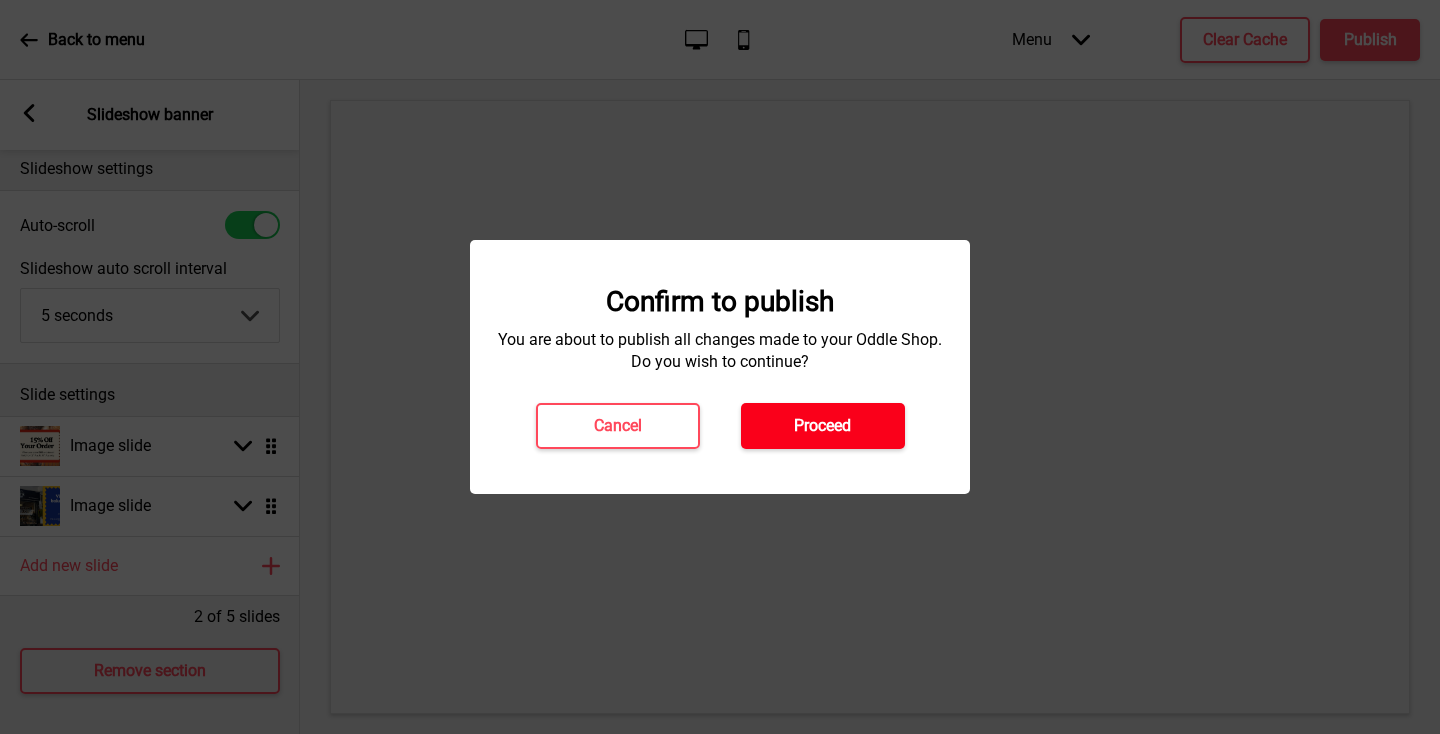click on "Proceed" at bounding box center [822, 426] 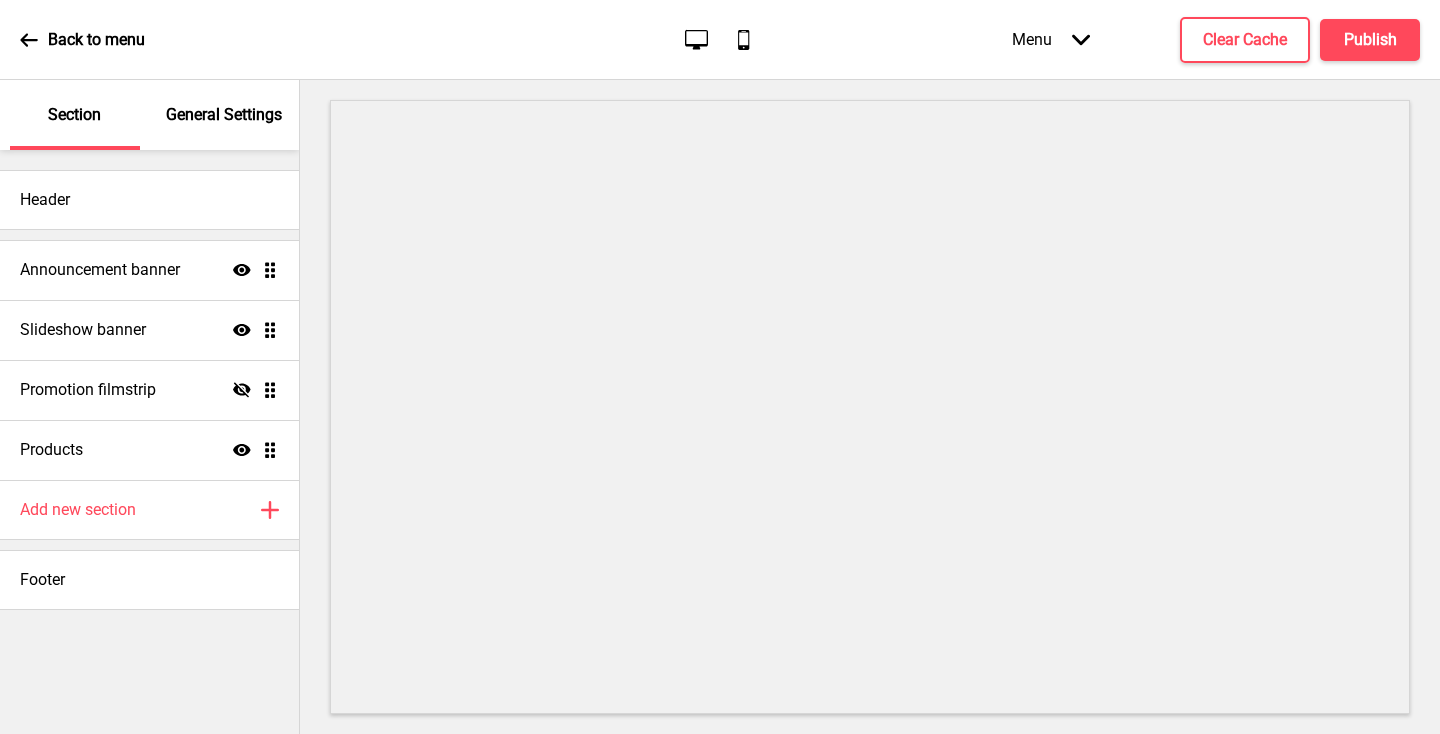 scroll, scrollTop: 0, scrollLeft: 0, axis: both 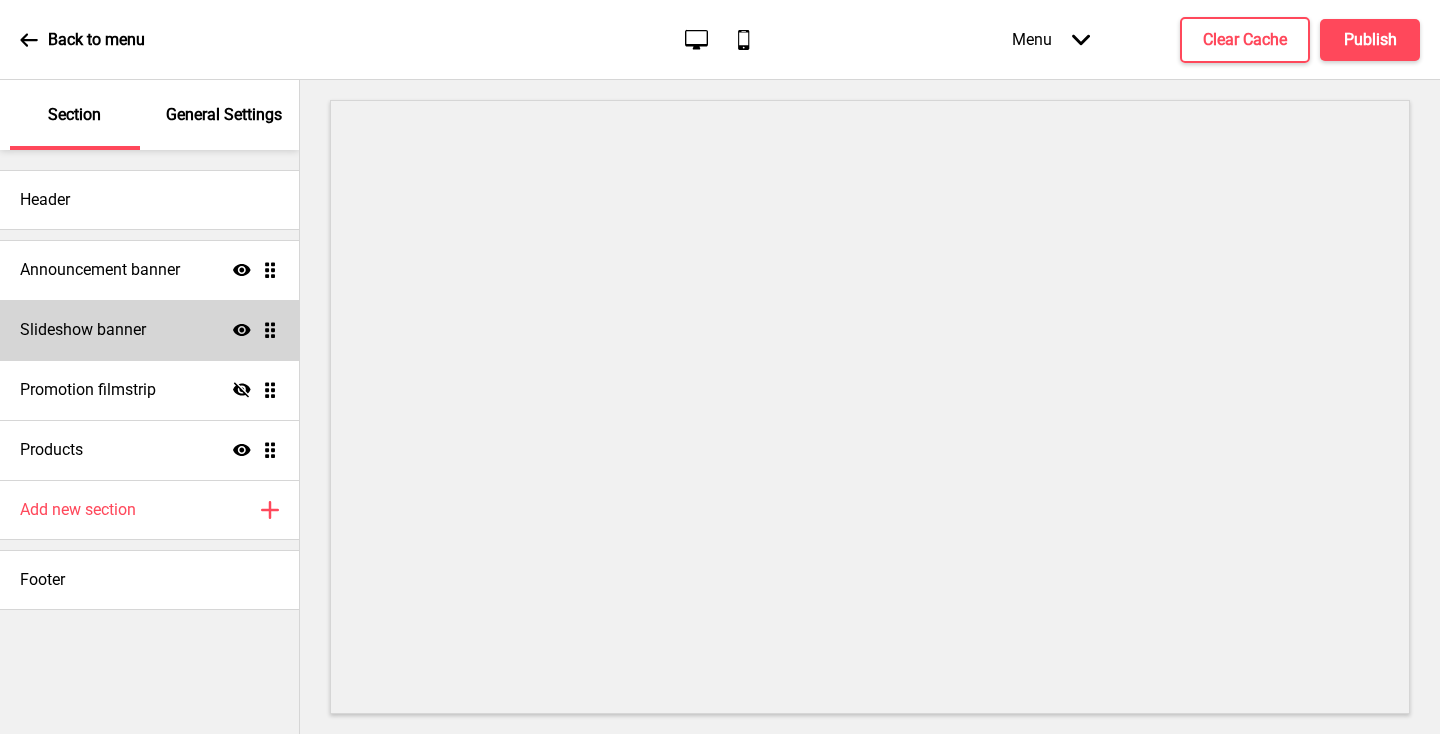 click on "Slideshow banner" at bounding box center (83, 330) 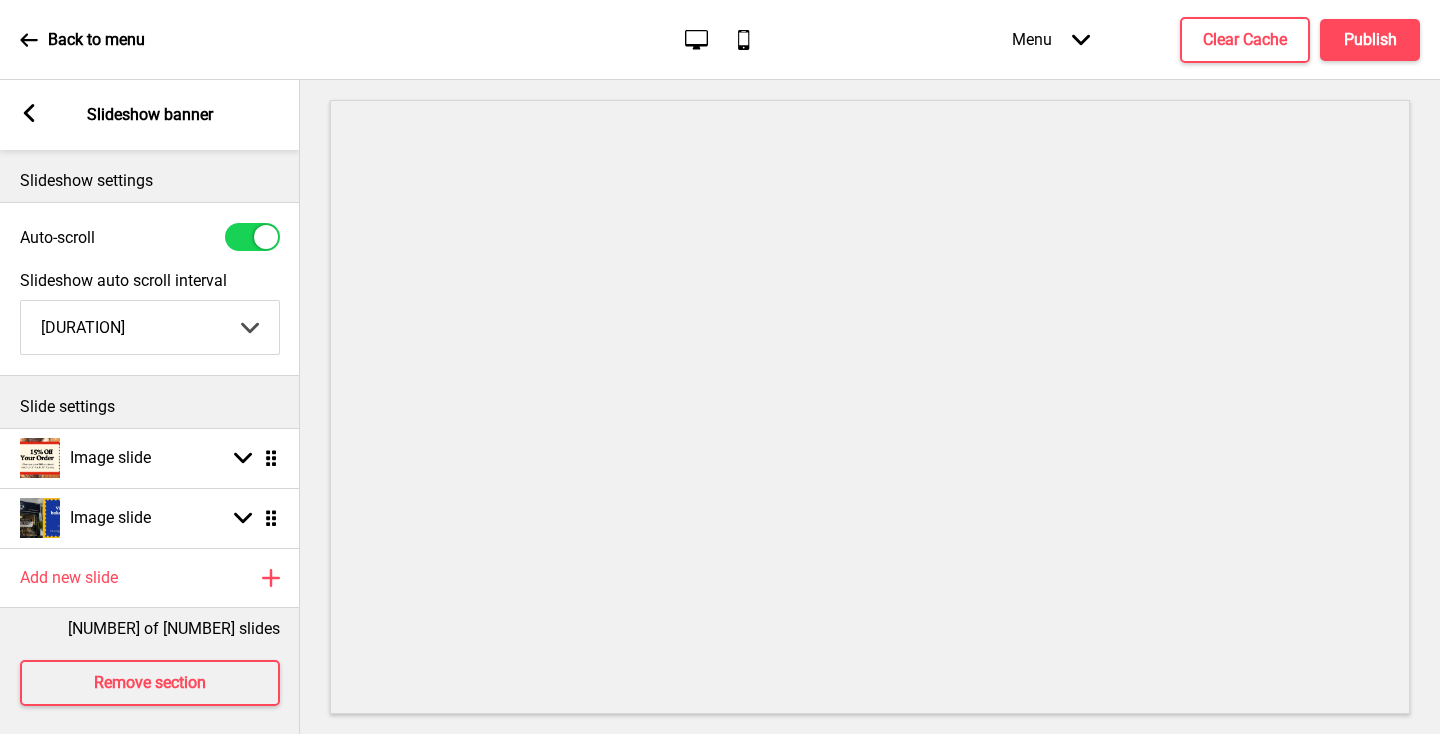 click on "Mobile" 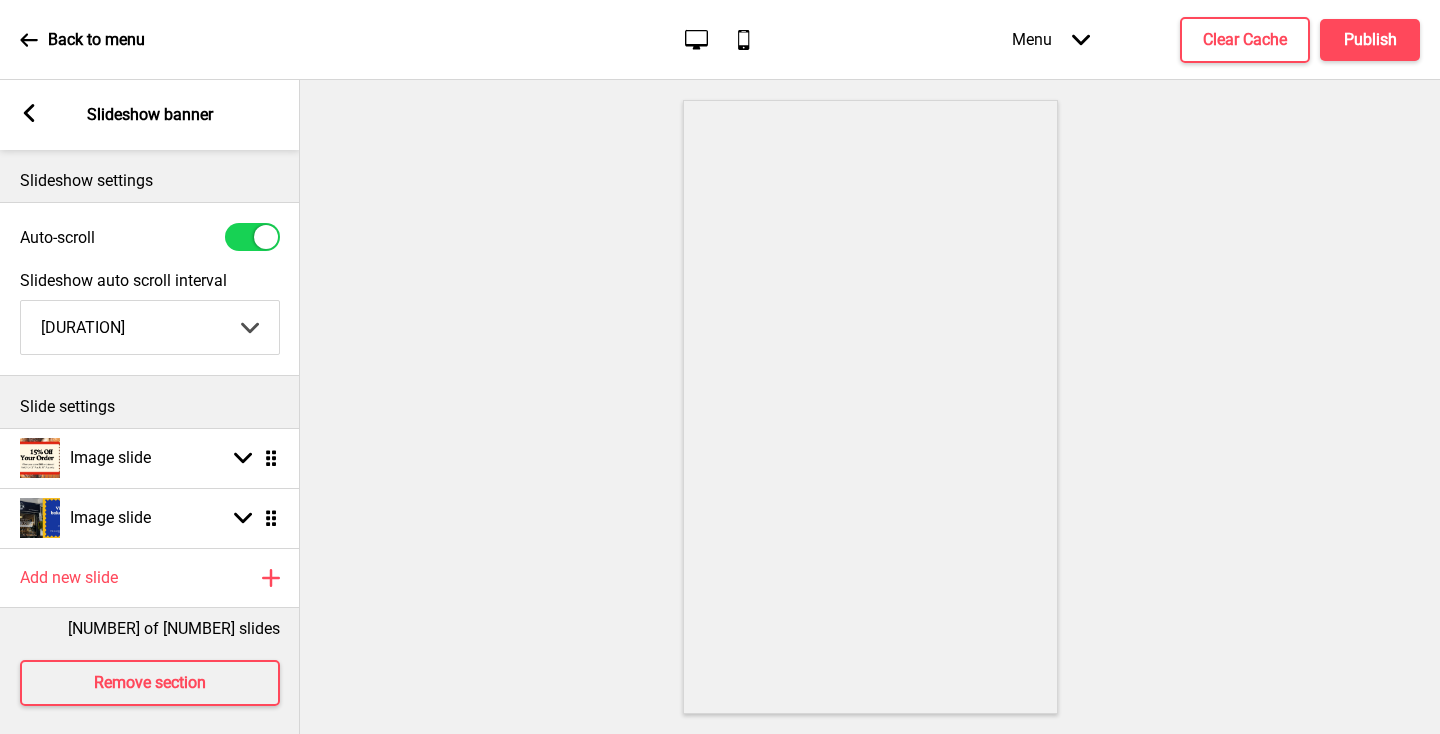 click on "Desktop" 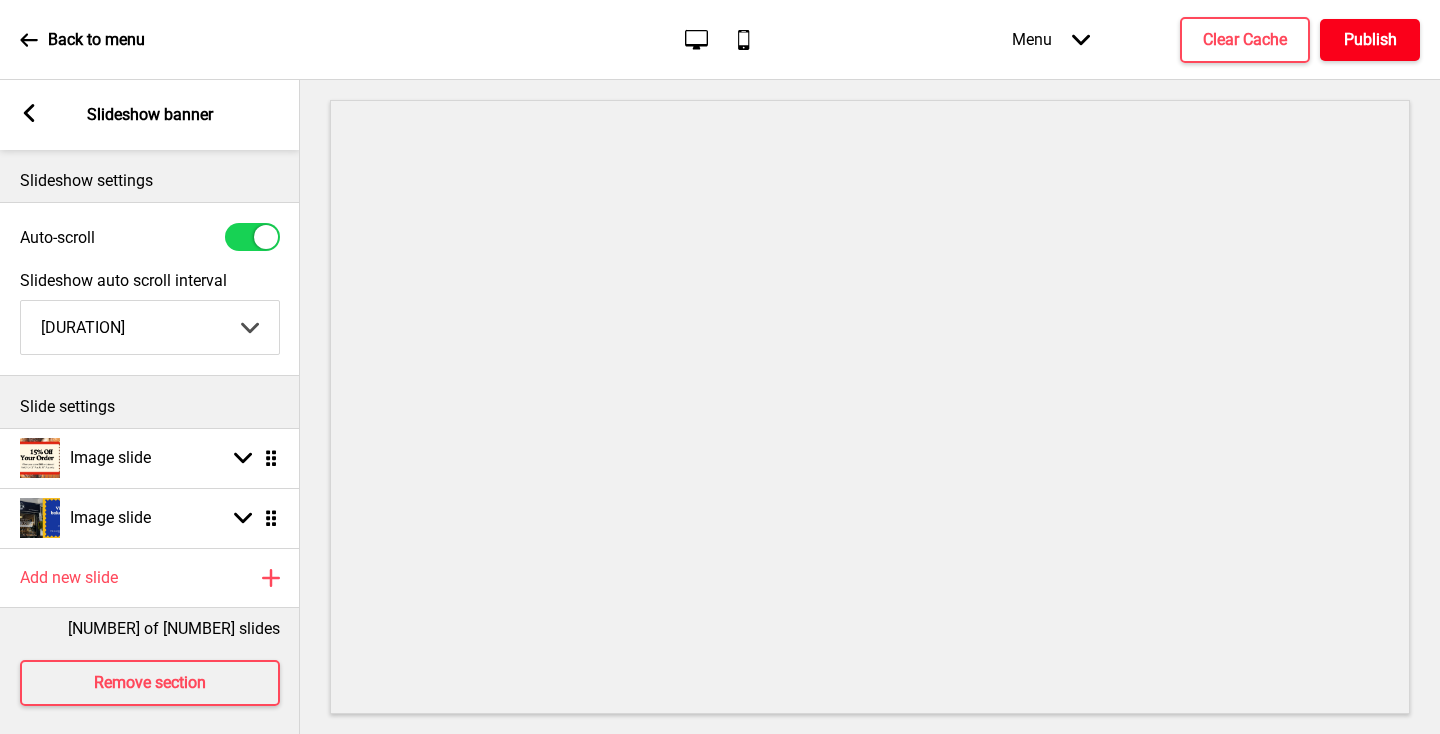 click on "Publish" at bounding box center [1370, 40] 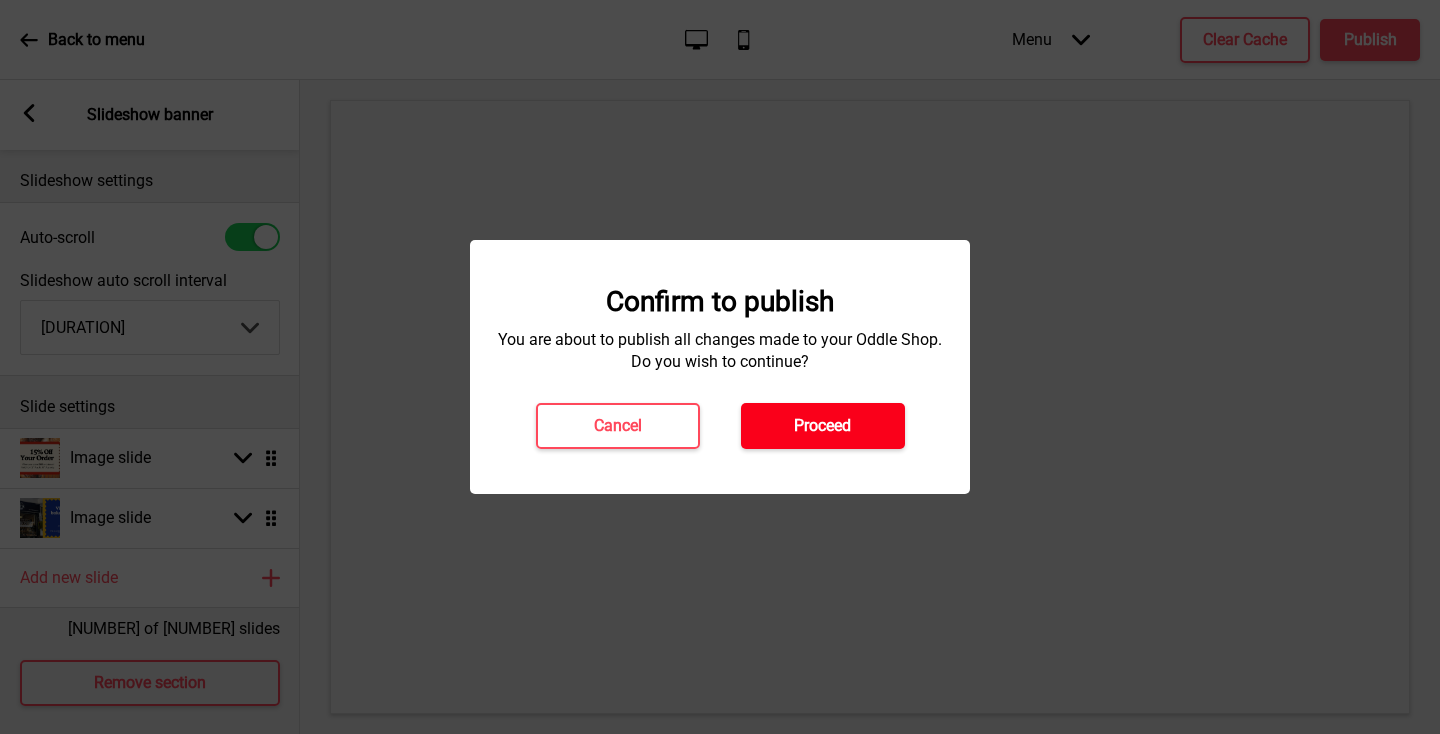 click on "Proceed" at bounding box center [823, 426] 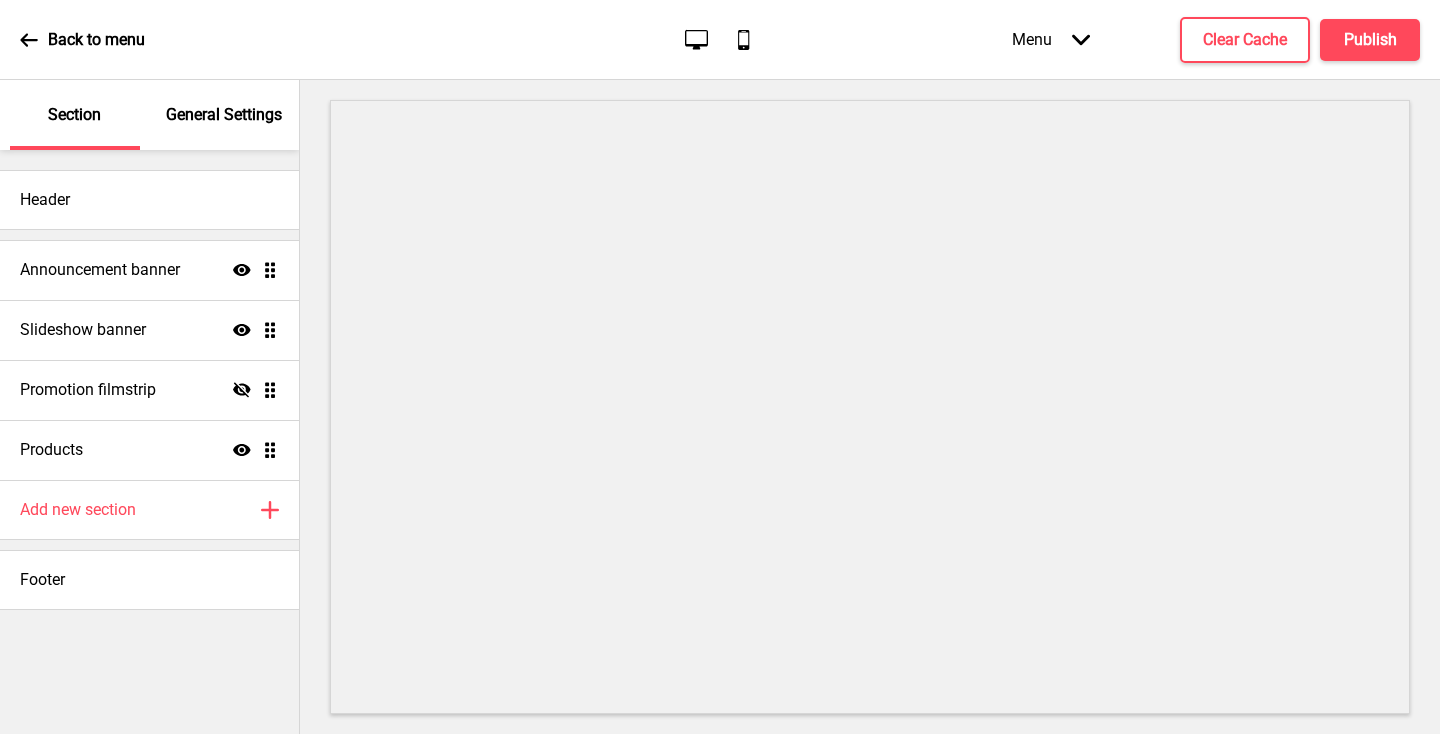 scroll, scrollTop: 0, scrollLeft: 0, axis: both 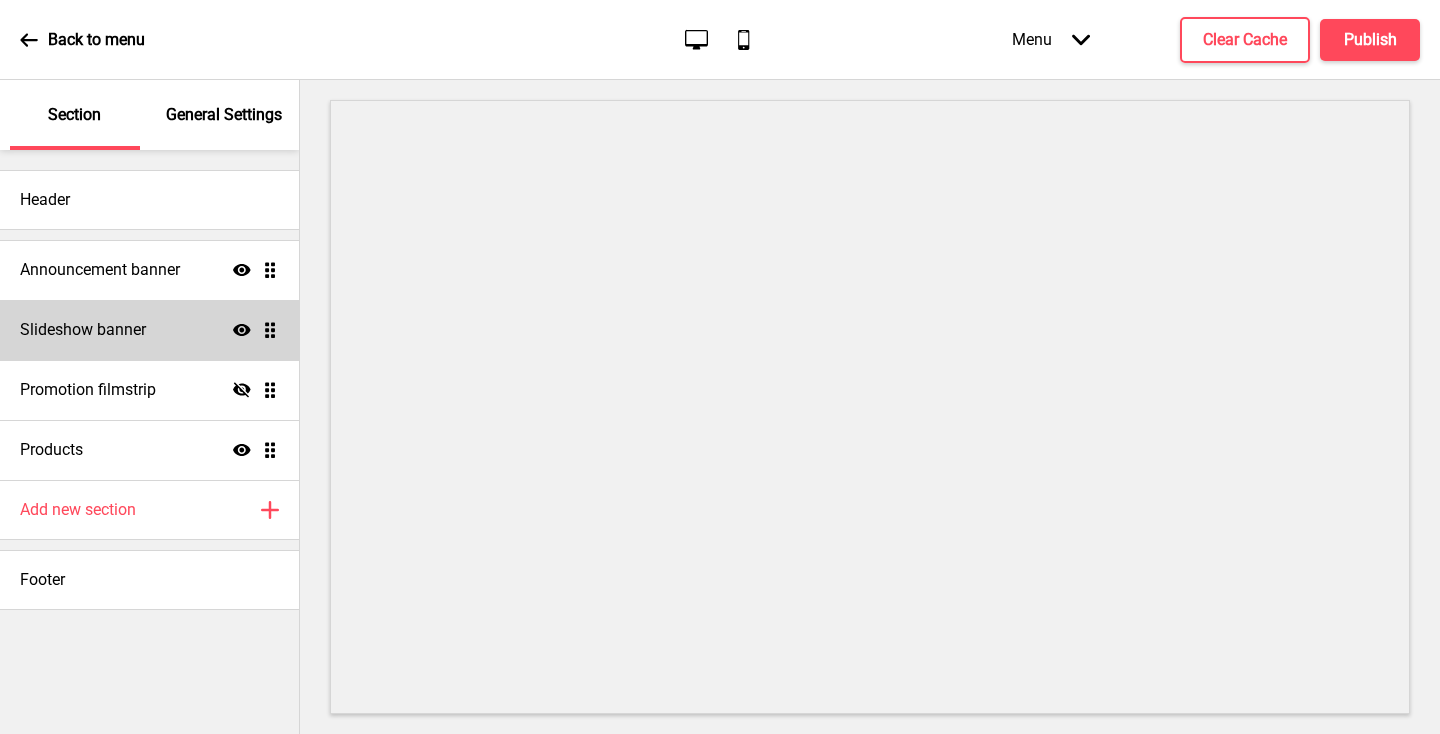 click on "Slideshow banner" at bounding box center [83, 330] 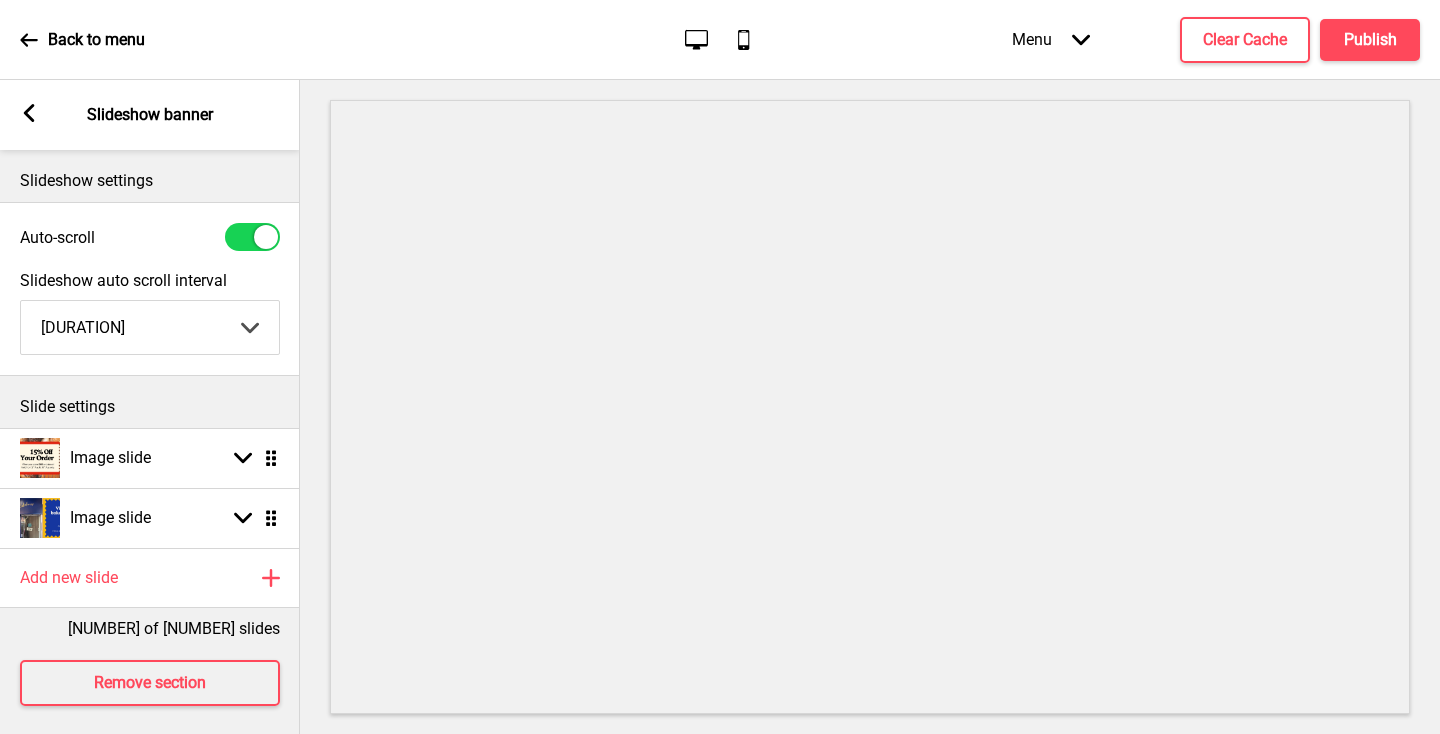 click on "Mobile" 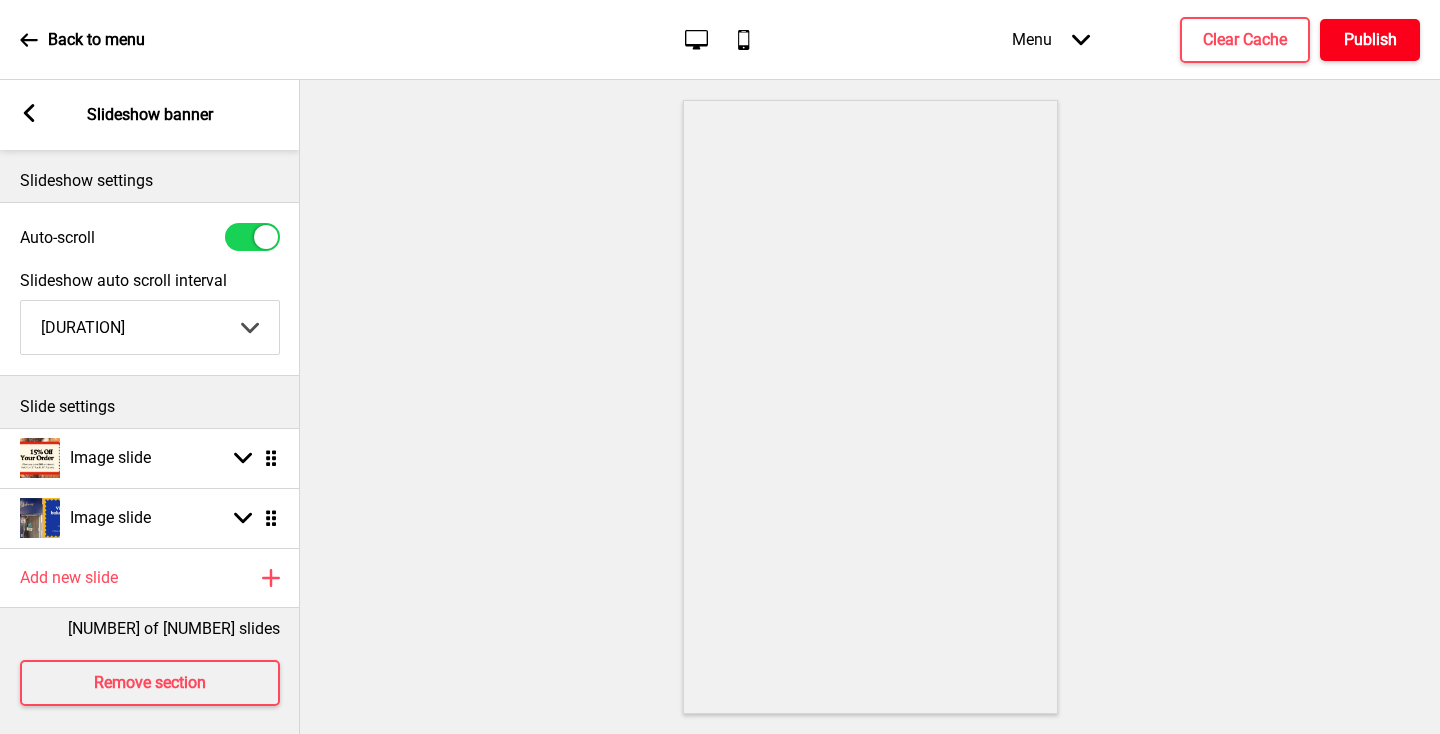 click on "Publish" at bounding box center (1370, 40) 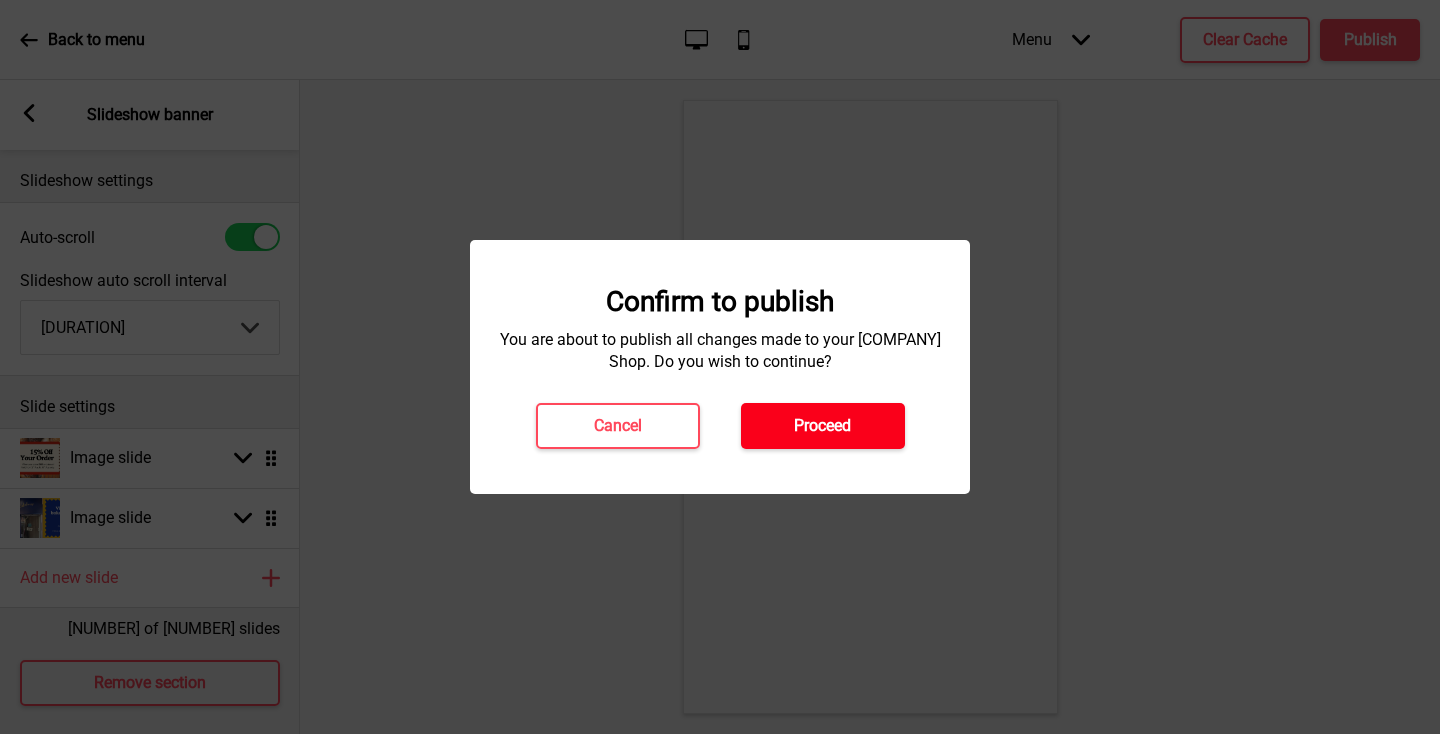 click on "Proceed" at bounding box center [823, 426] 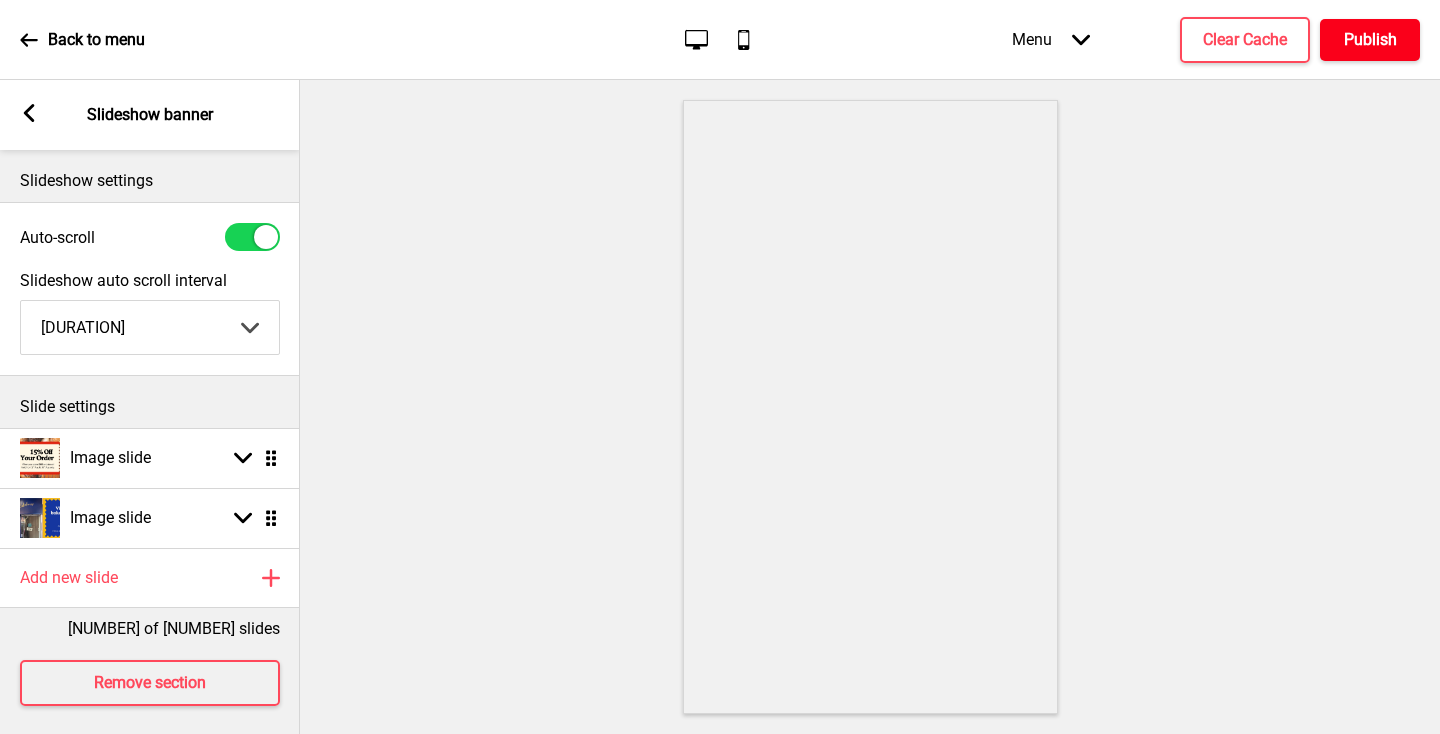click on "Publish" at bounding box center (1370, 40) 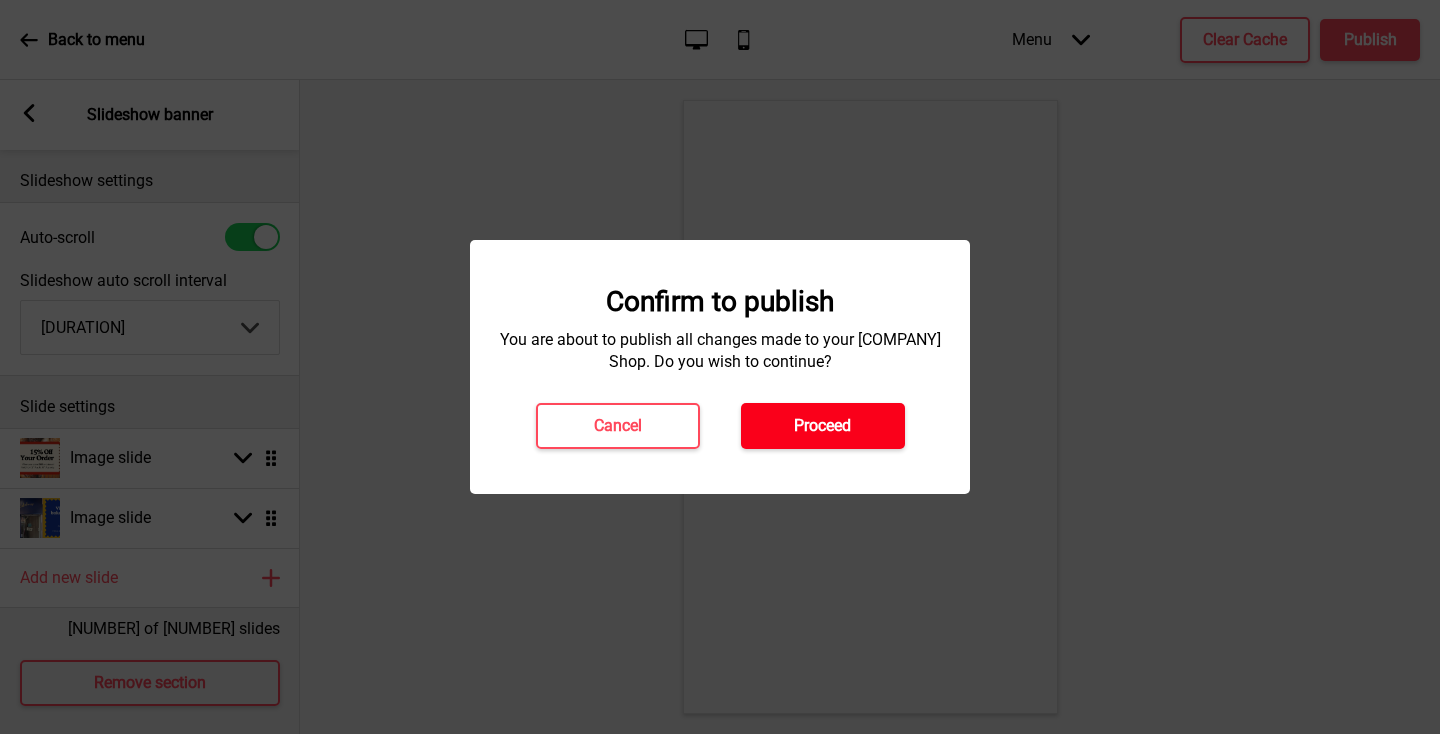 click on "Proceed" at bounding box center (823, 426) 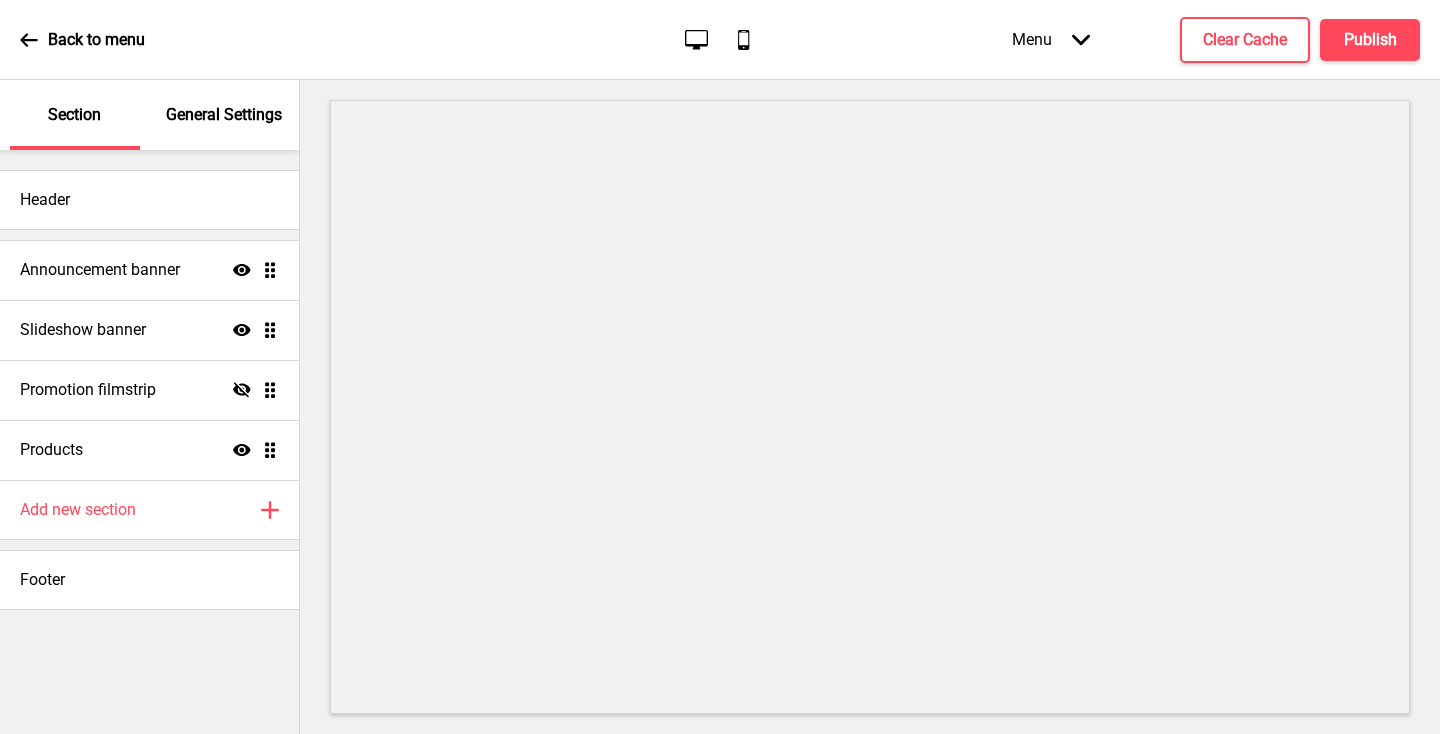 scroll, scrollTop: 0, scrollLeft: 0, axis: both 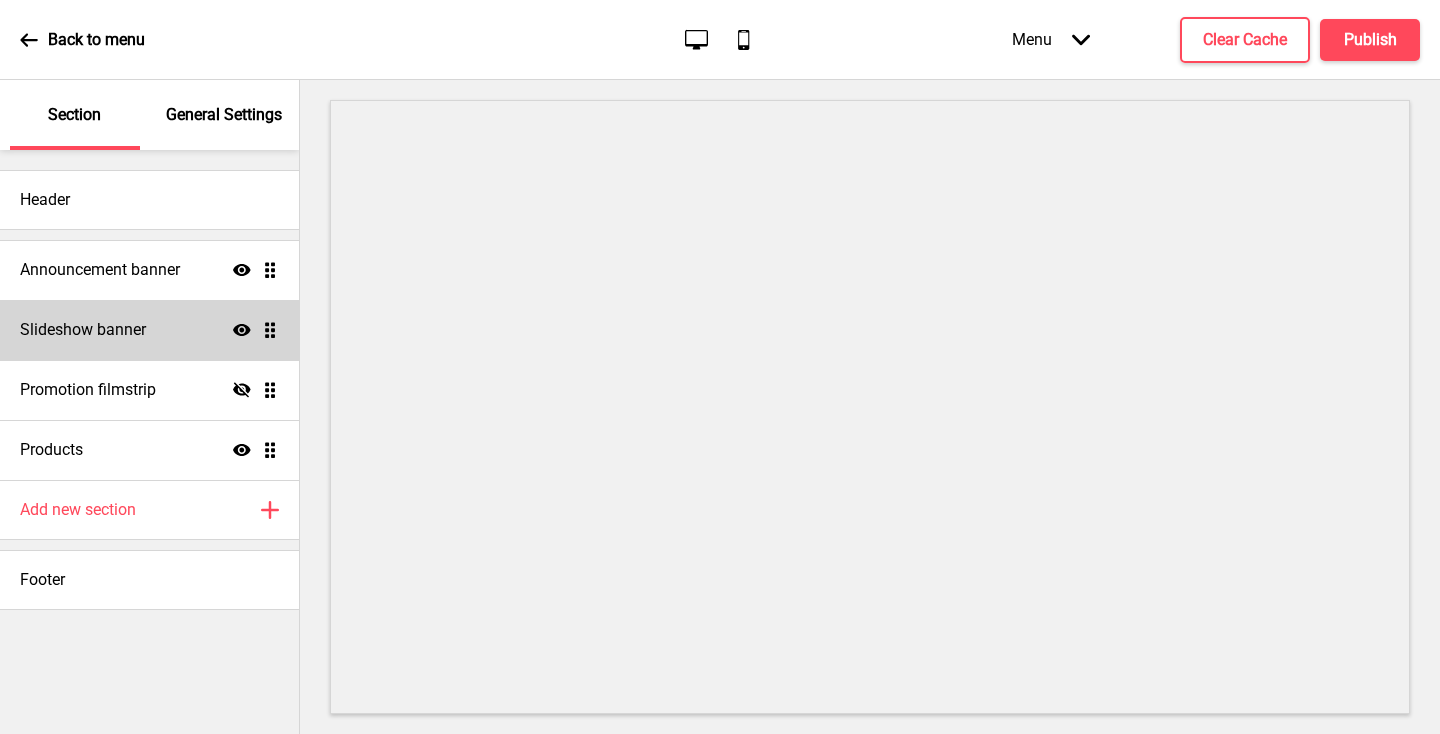 click on "Slideshow banner" at bounding box center [83, 330] 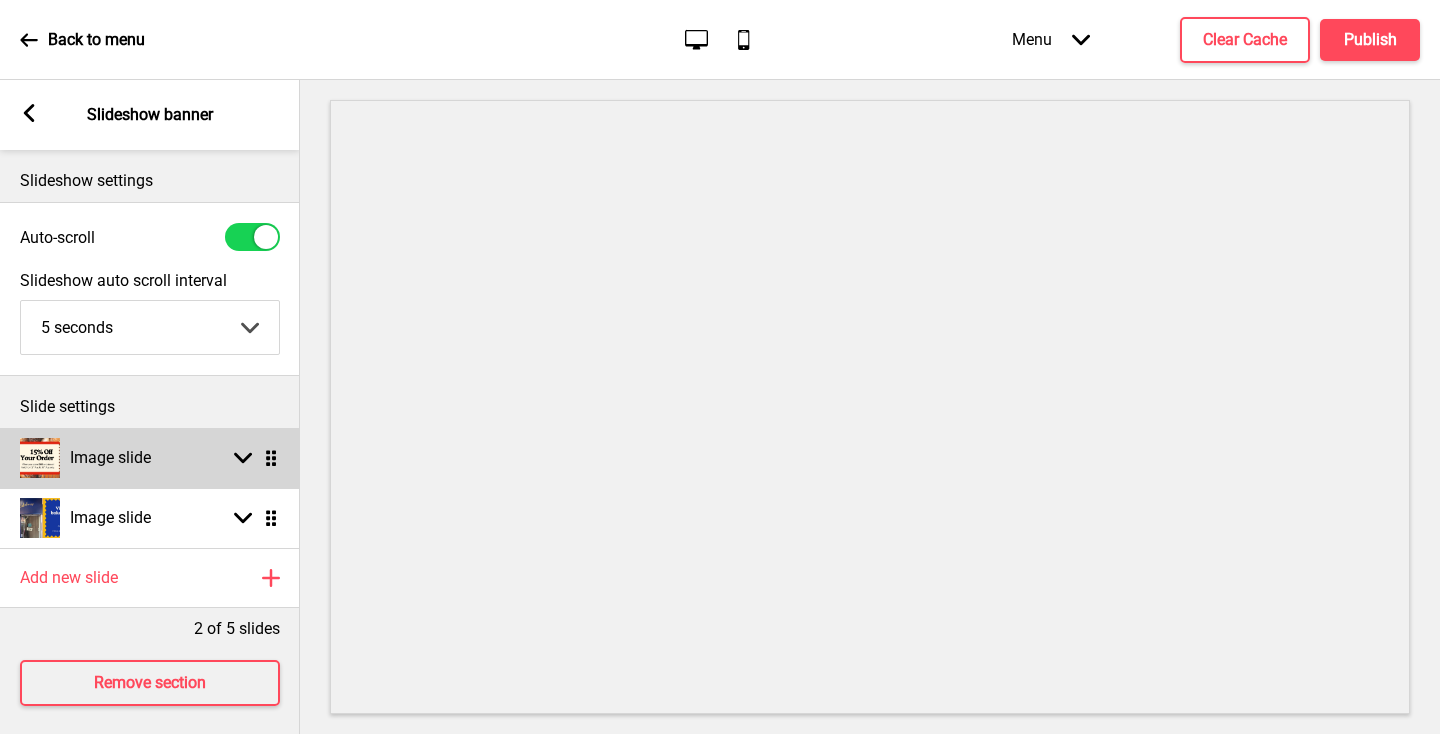 click on "Image slide Arrow down Drag" at bounding box center [150, 458] 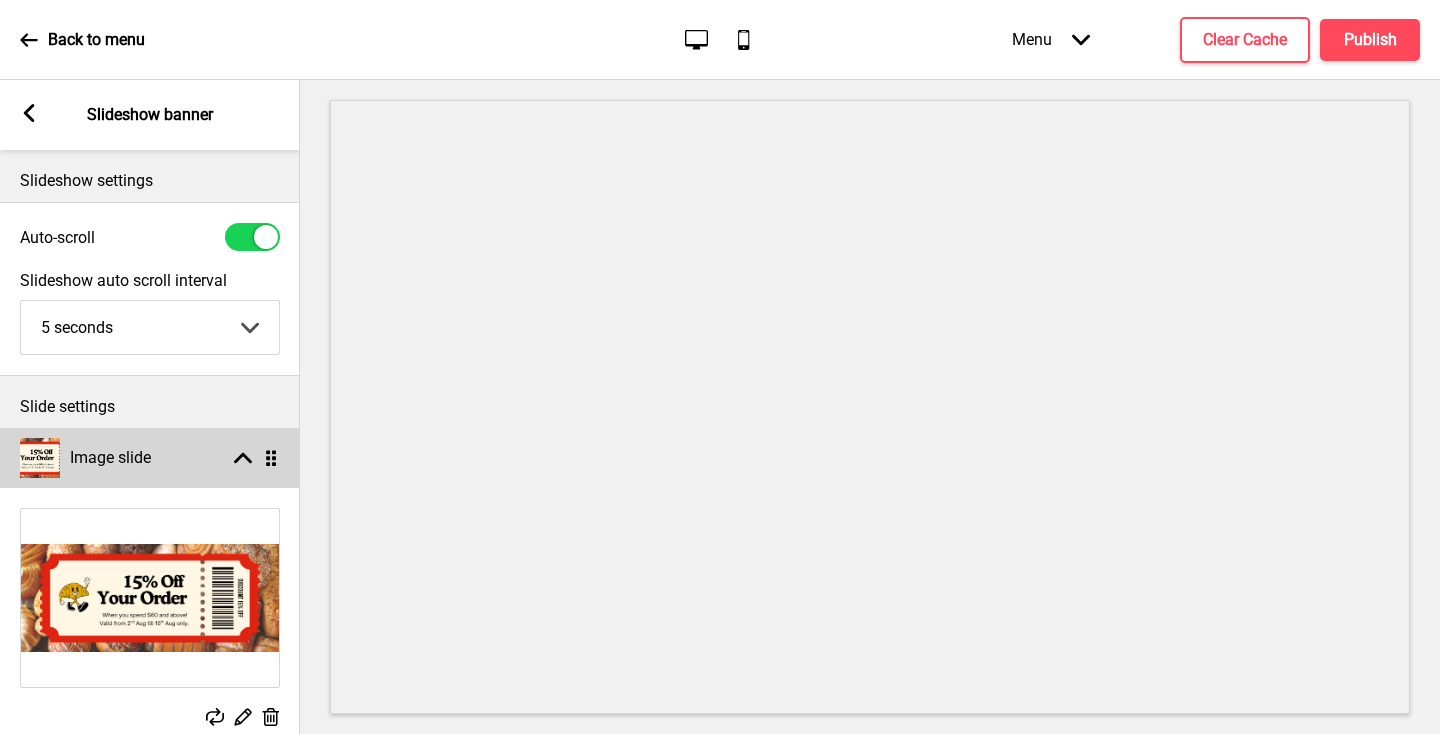 scroll, scrollTop: 188, scrollLeft: 0, axis: vertical 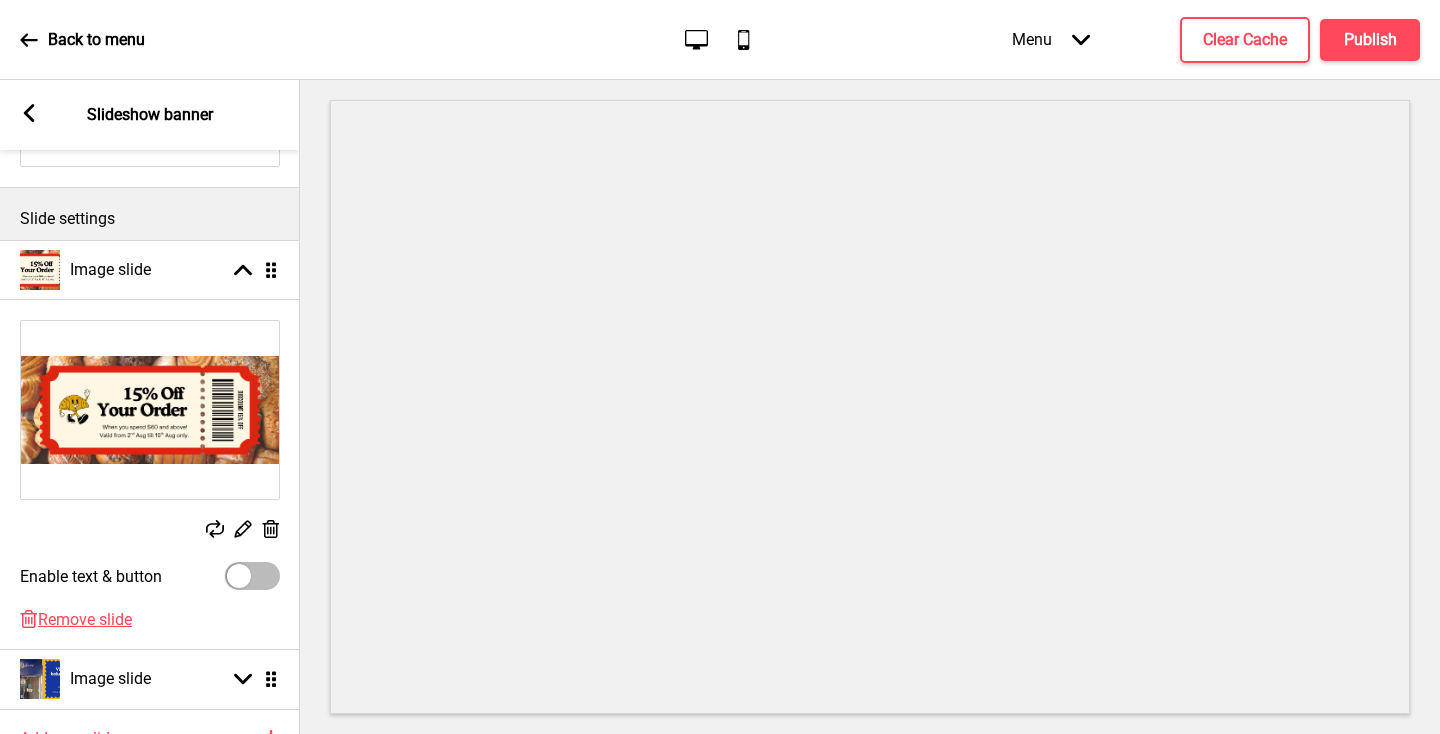 click on "Replace Edit Delete" at bounding box center [150, 531] 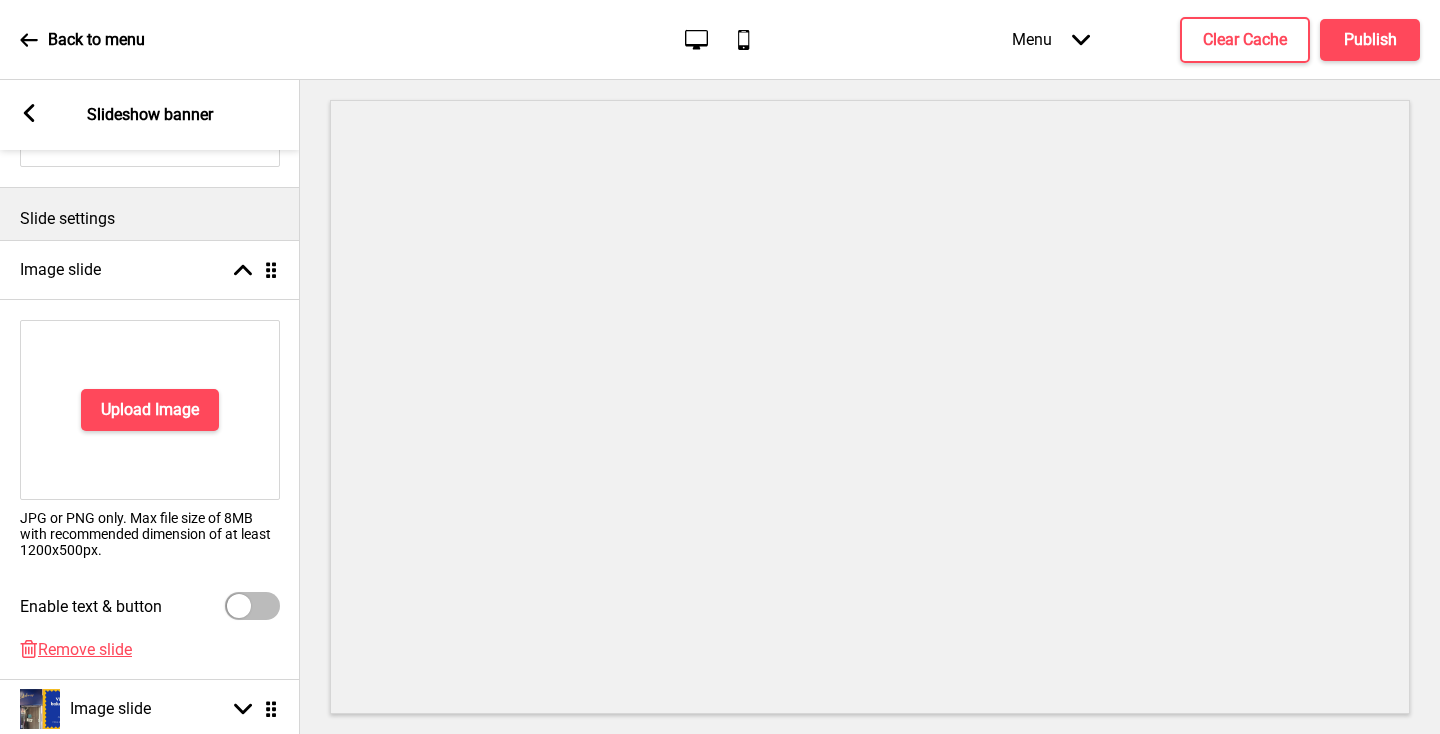 click on "Upload Image" at bounding box center (150, 410) 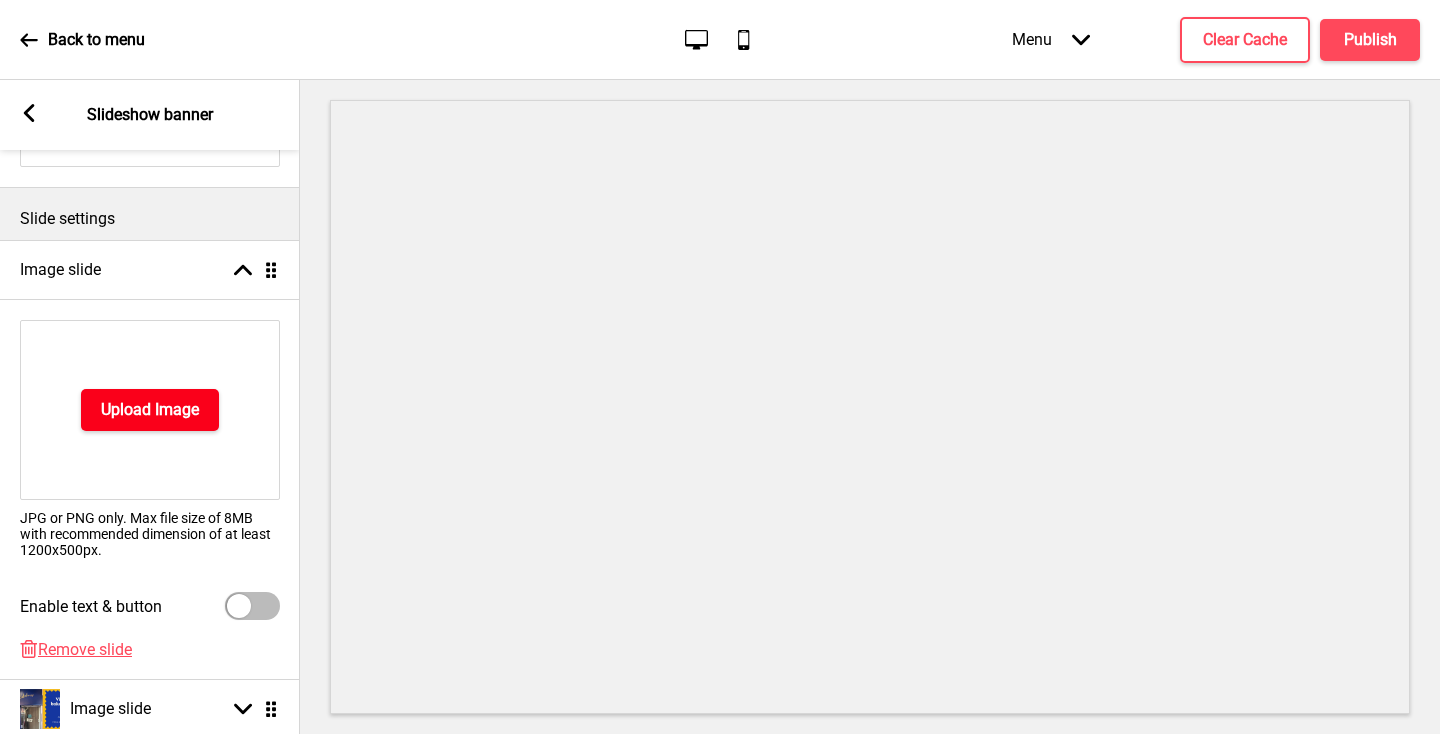 click on "Upload Image" at bounding box center (150, 410) 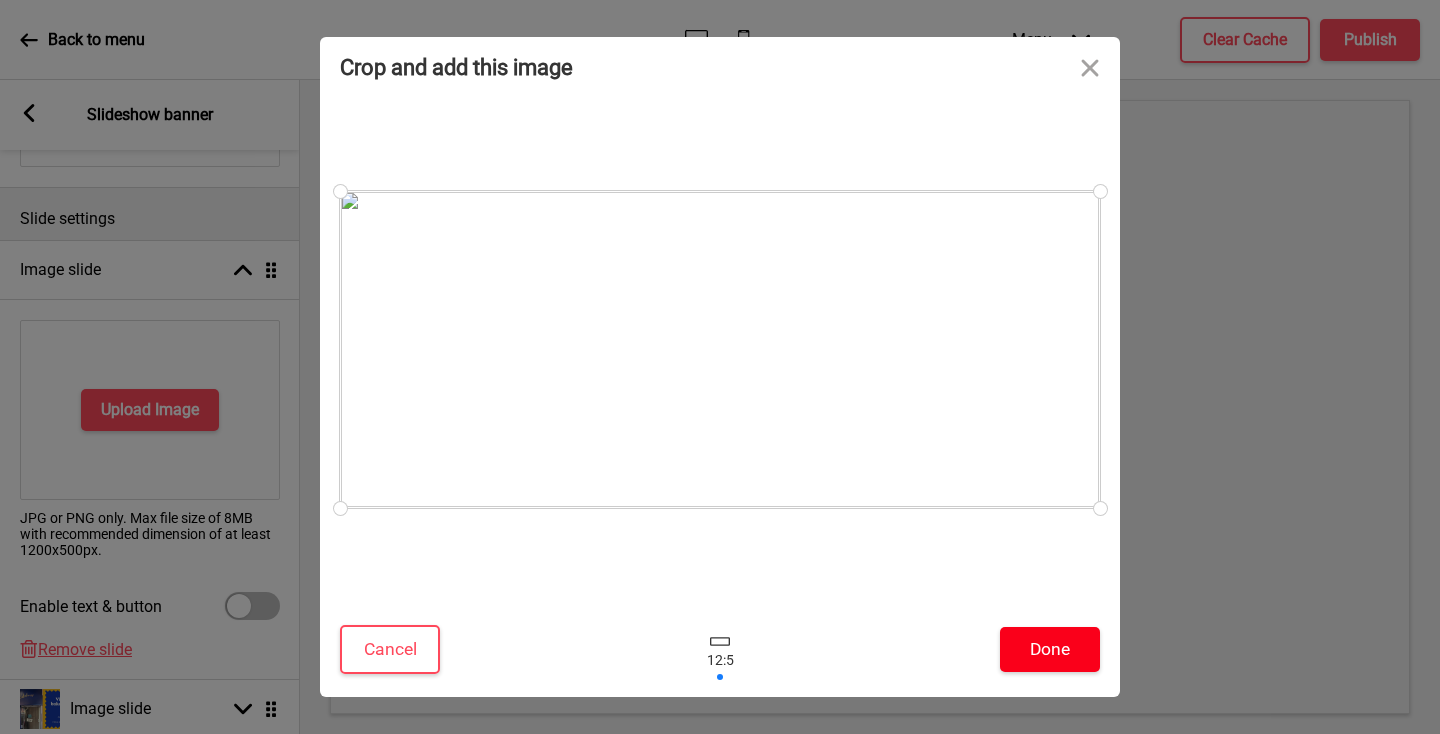 click on "Done" at bounding box center (1050, 649) 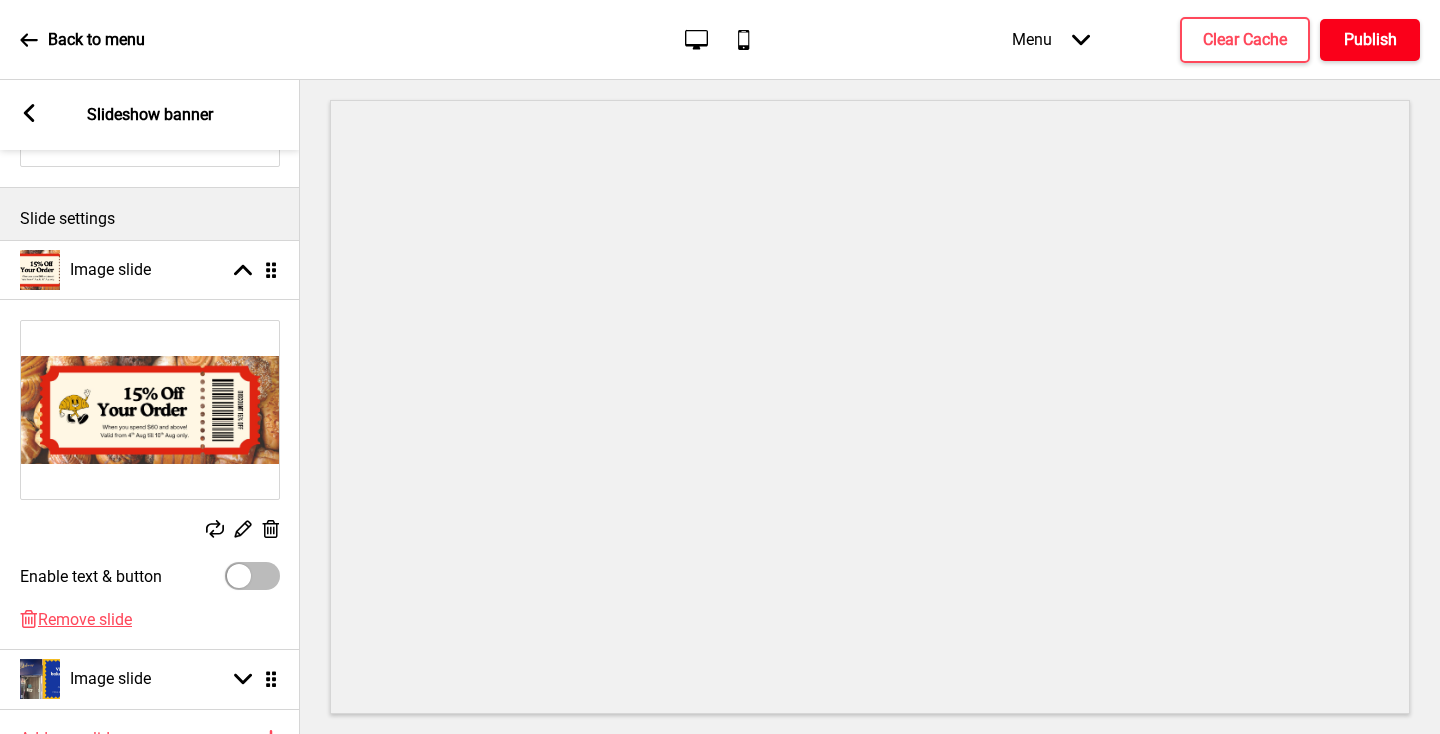 click on "Publish" at bounding box center (1370, 40) 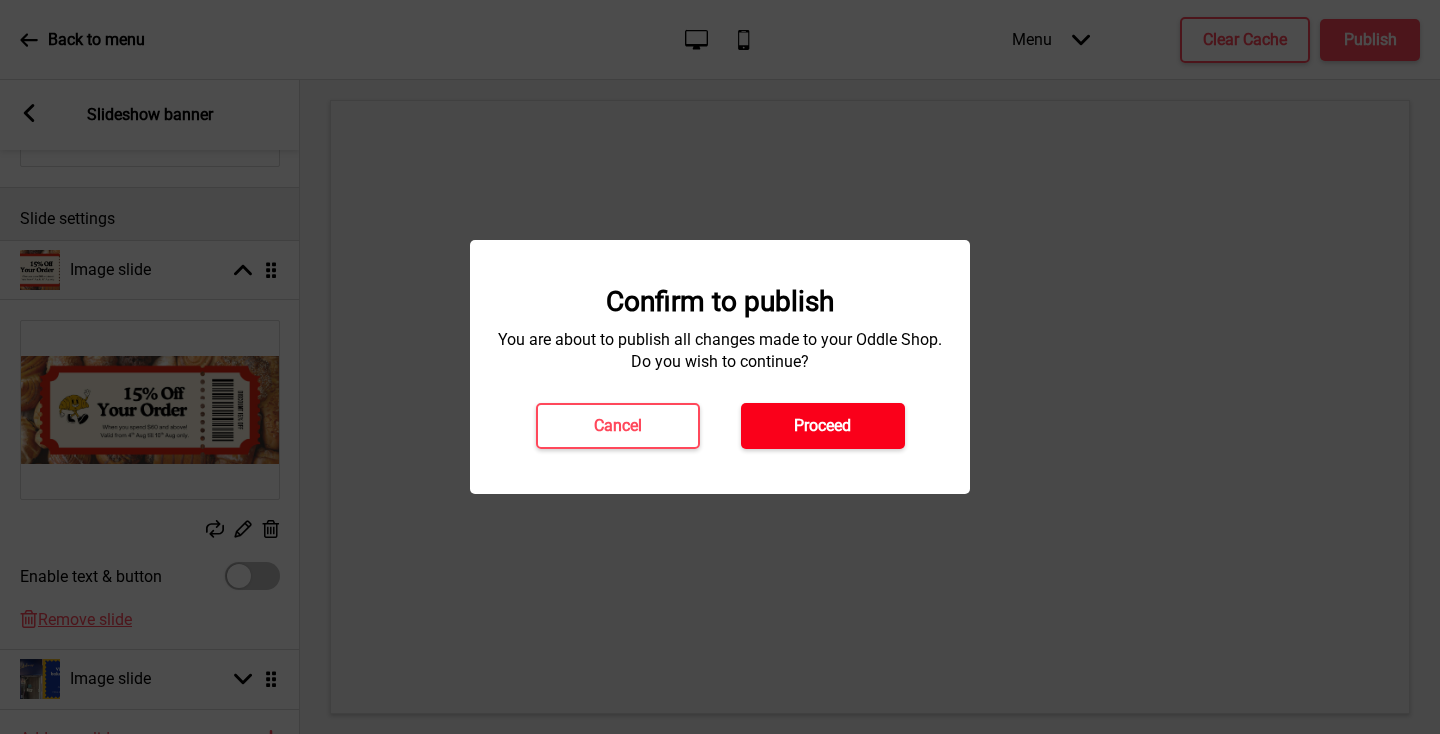 click on "Proceed" at bounding box center [822, 426] 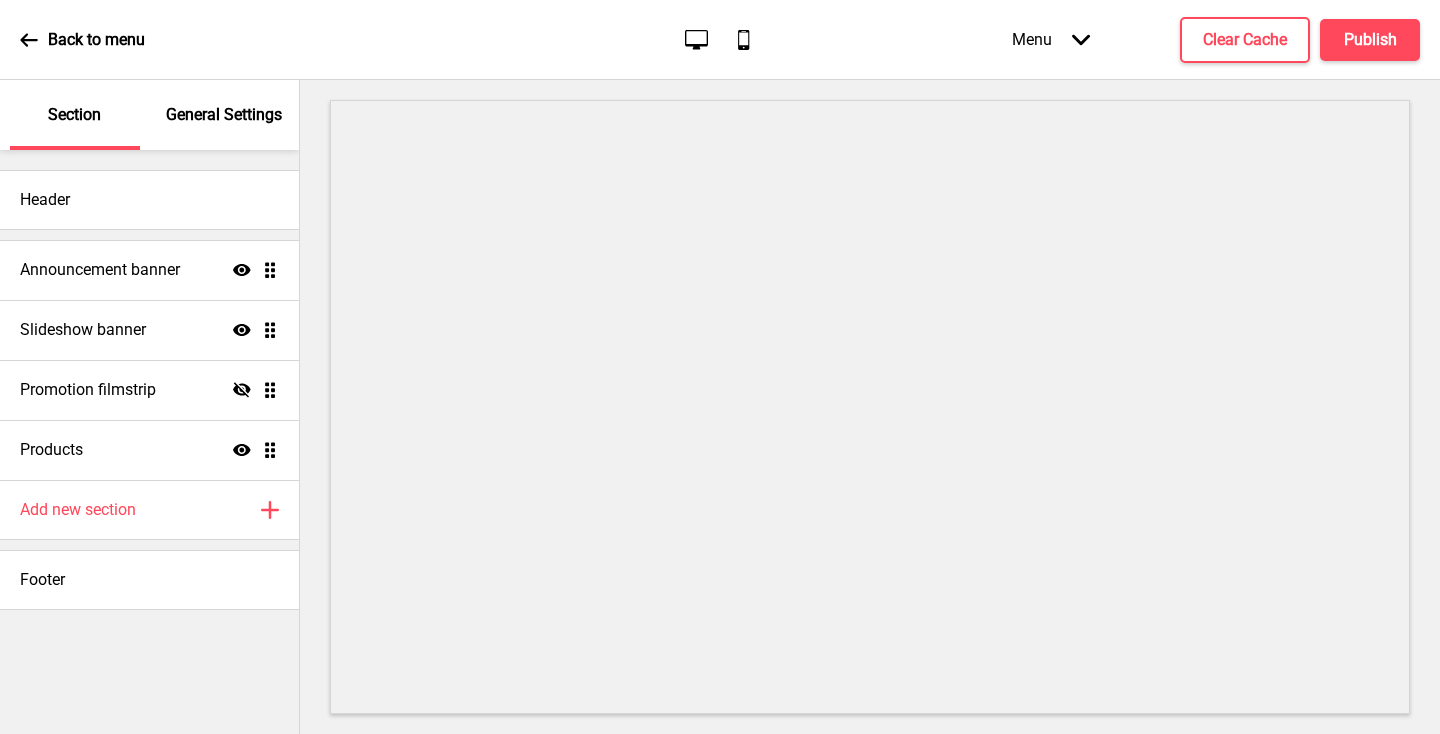 scroll, scrollTop: 0, scrollLeft: 0, axis: both 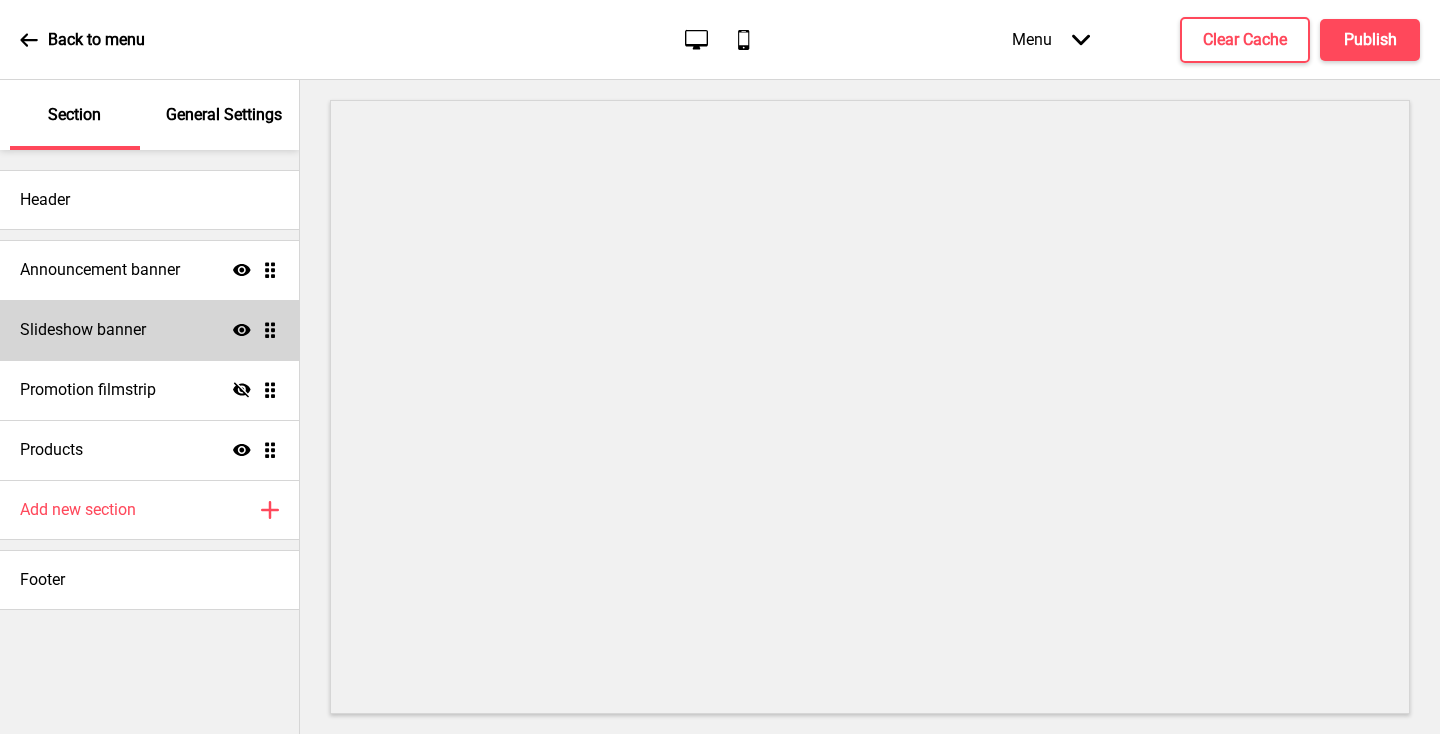 click on "Slideshow banner Show Drag" at bounding box center [149, 330] 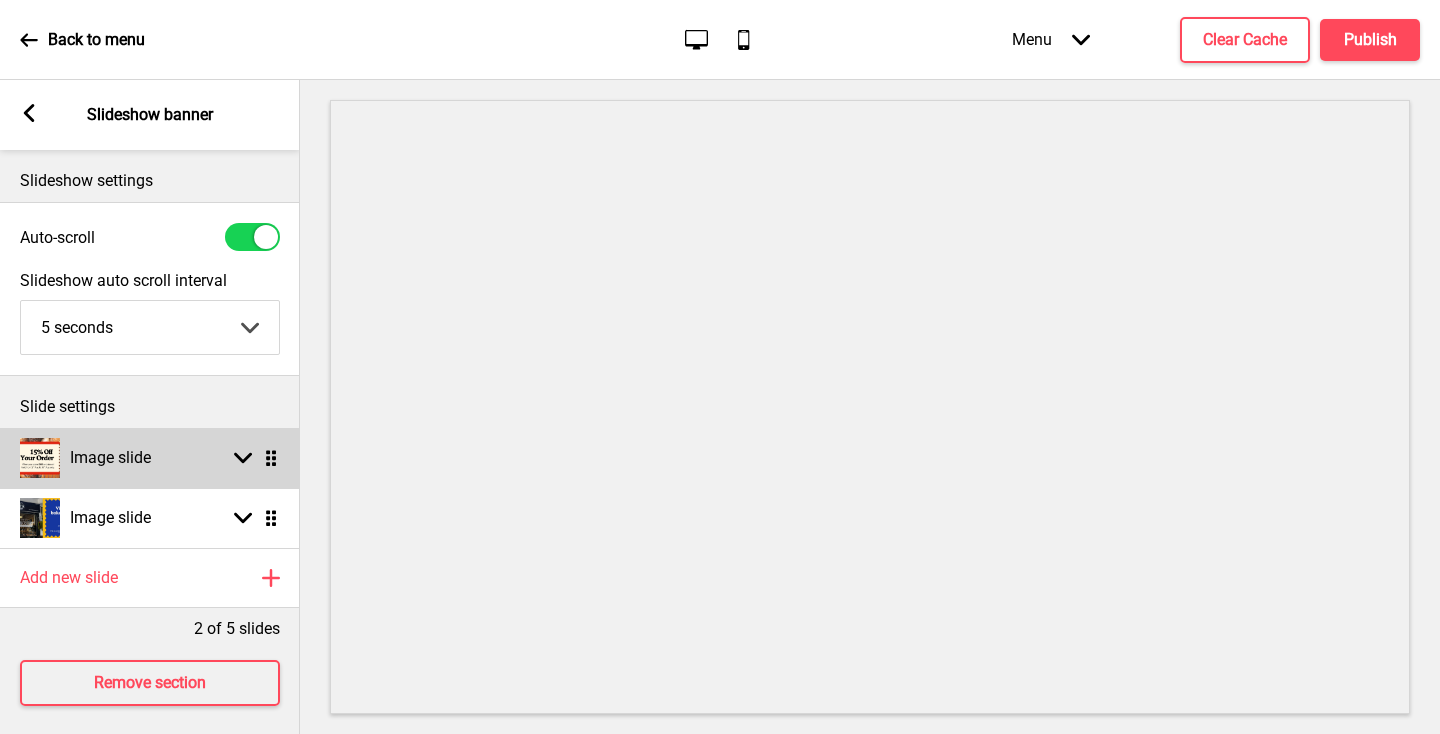 click on "Arrow down Drag" at bounding box center (252, 458) 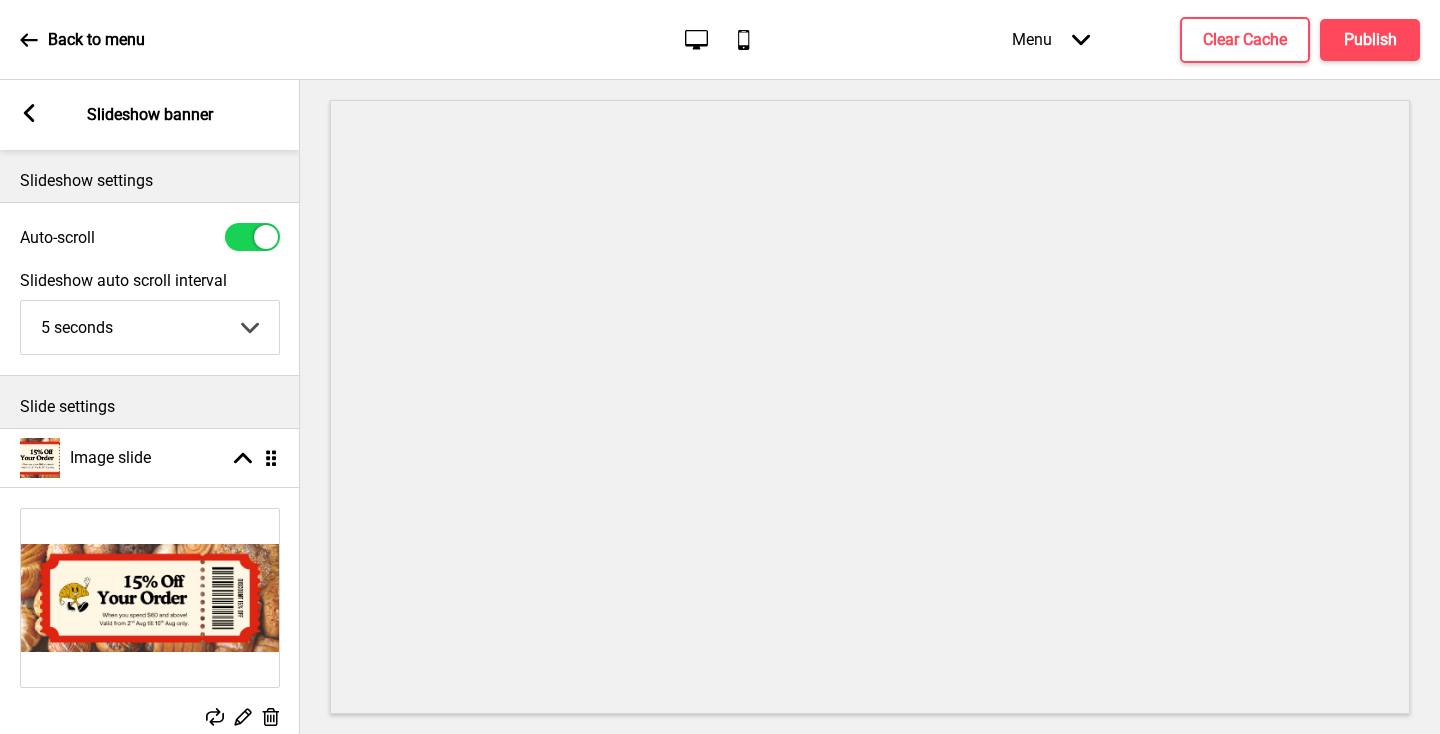 scroll, scrollTop: 106, scrollLeft: 0, axis: vertical 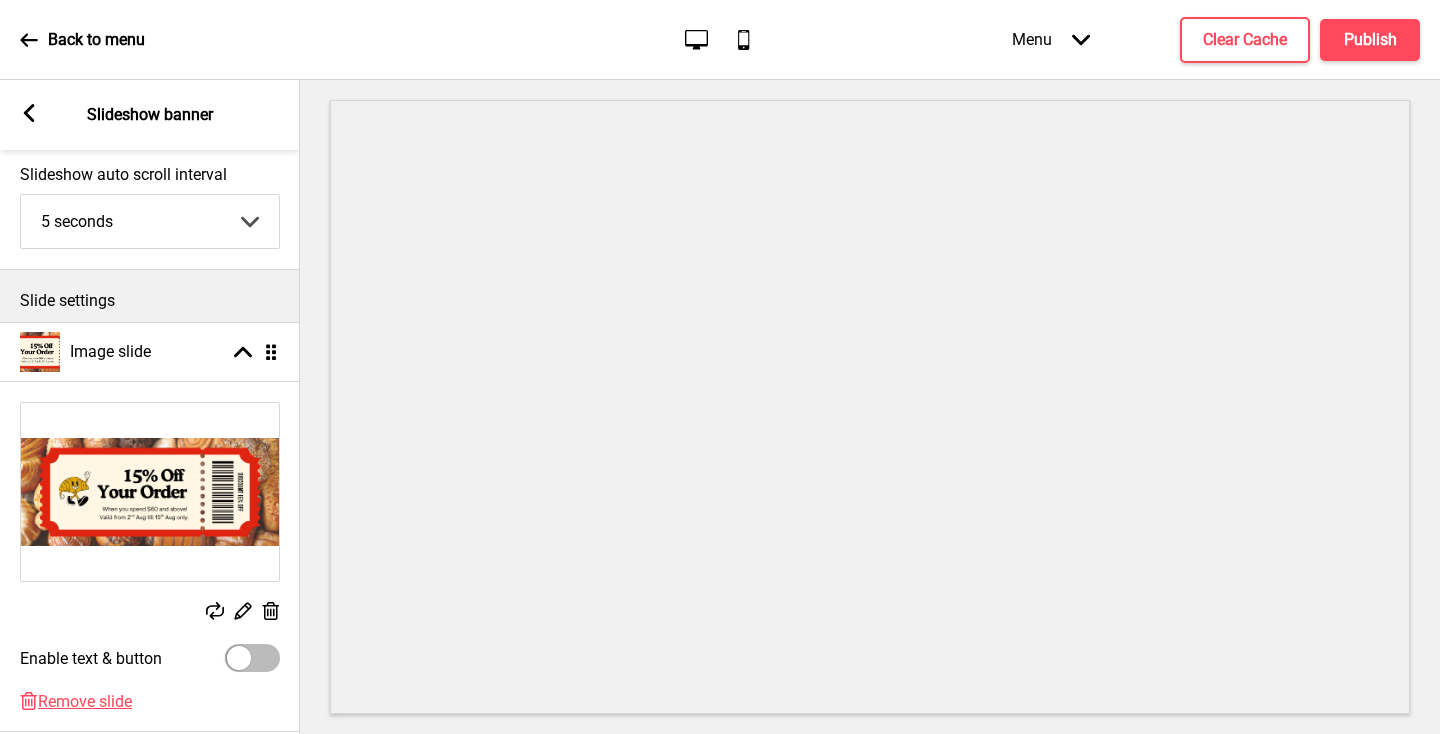 click on "Replace Edit Delete" at bounding box center [150, 613] 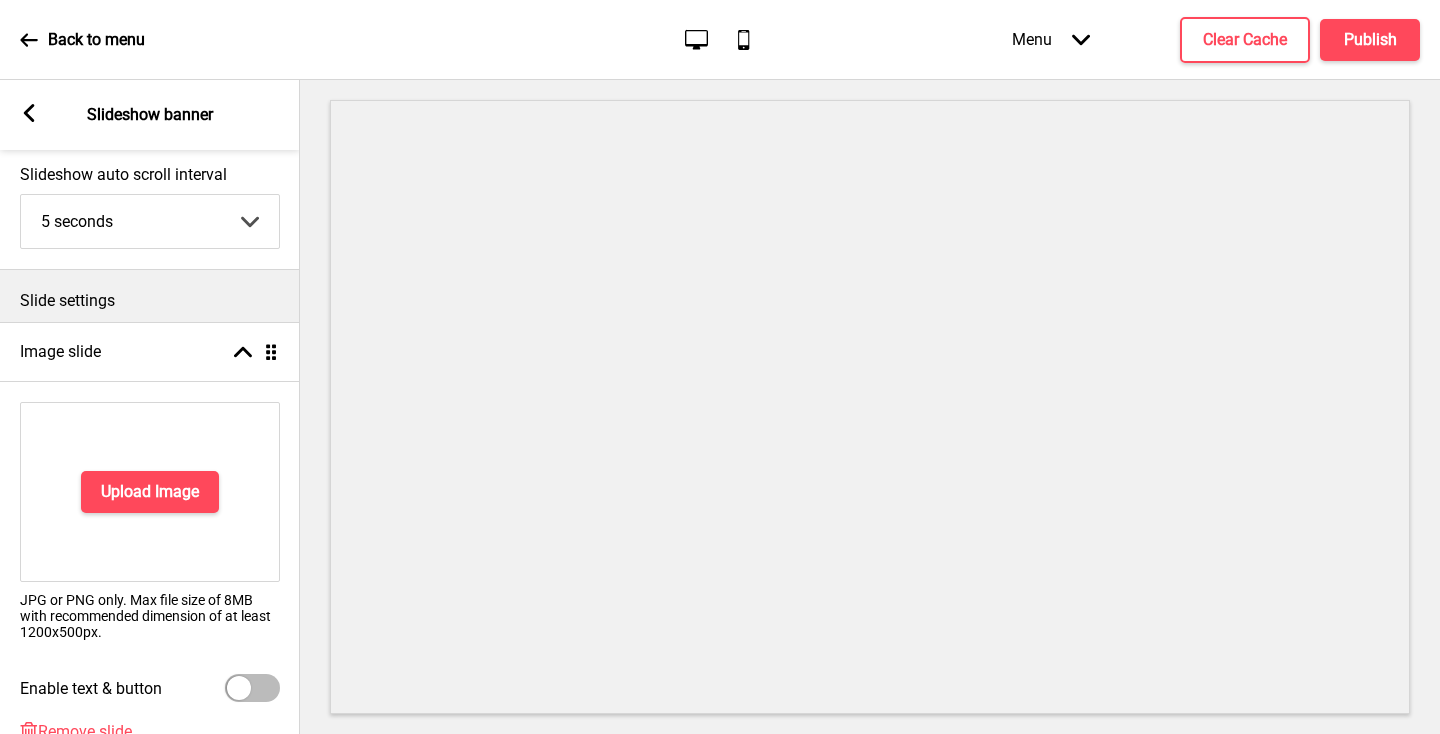 click on "Upload Image" at bounding box center [150, 492] 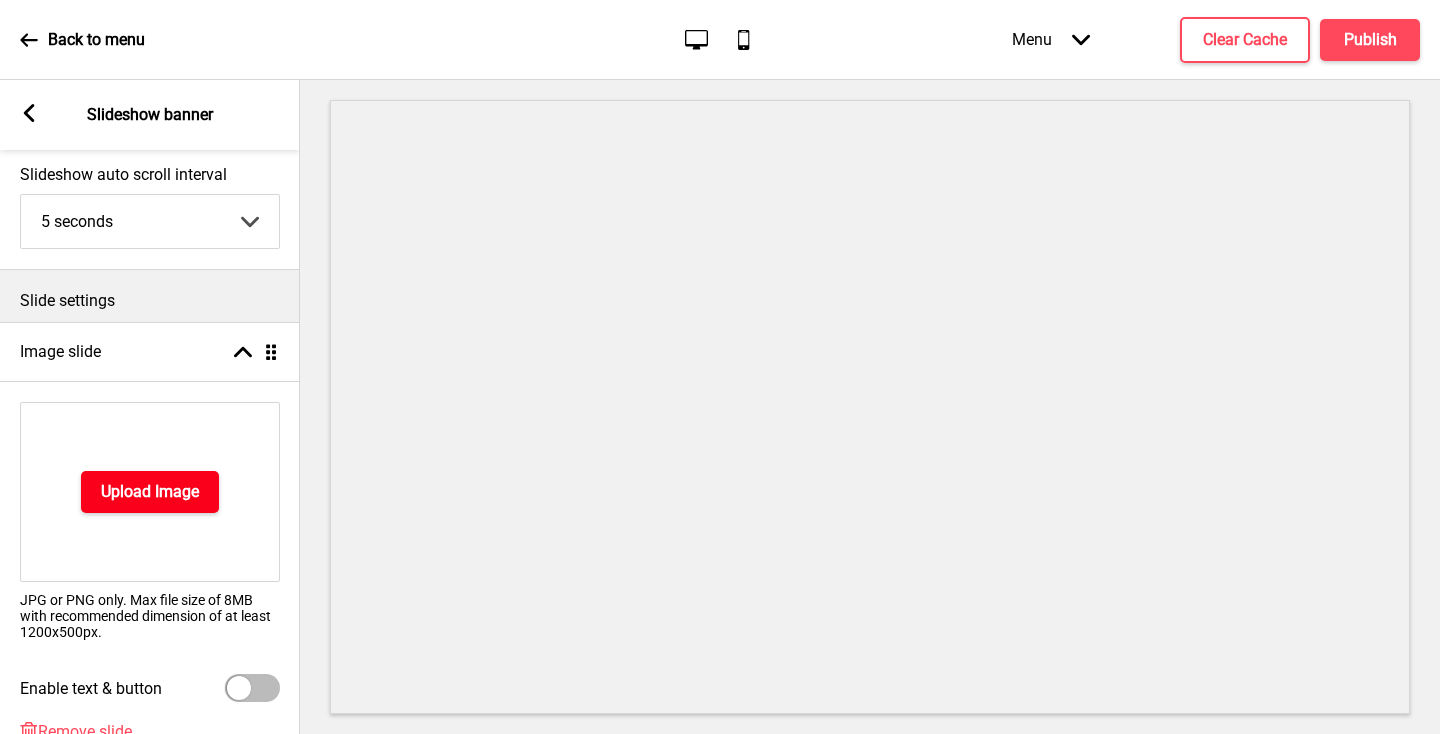 click on "Upload Image" at bounding box center [150, 492] 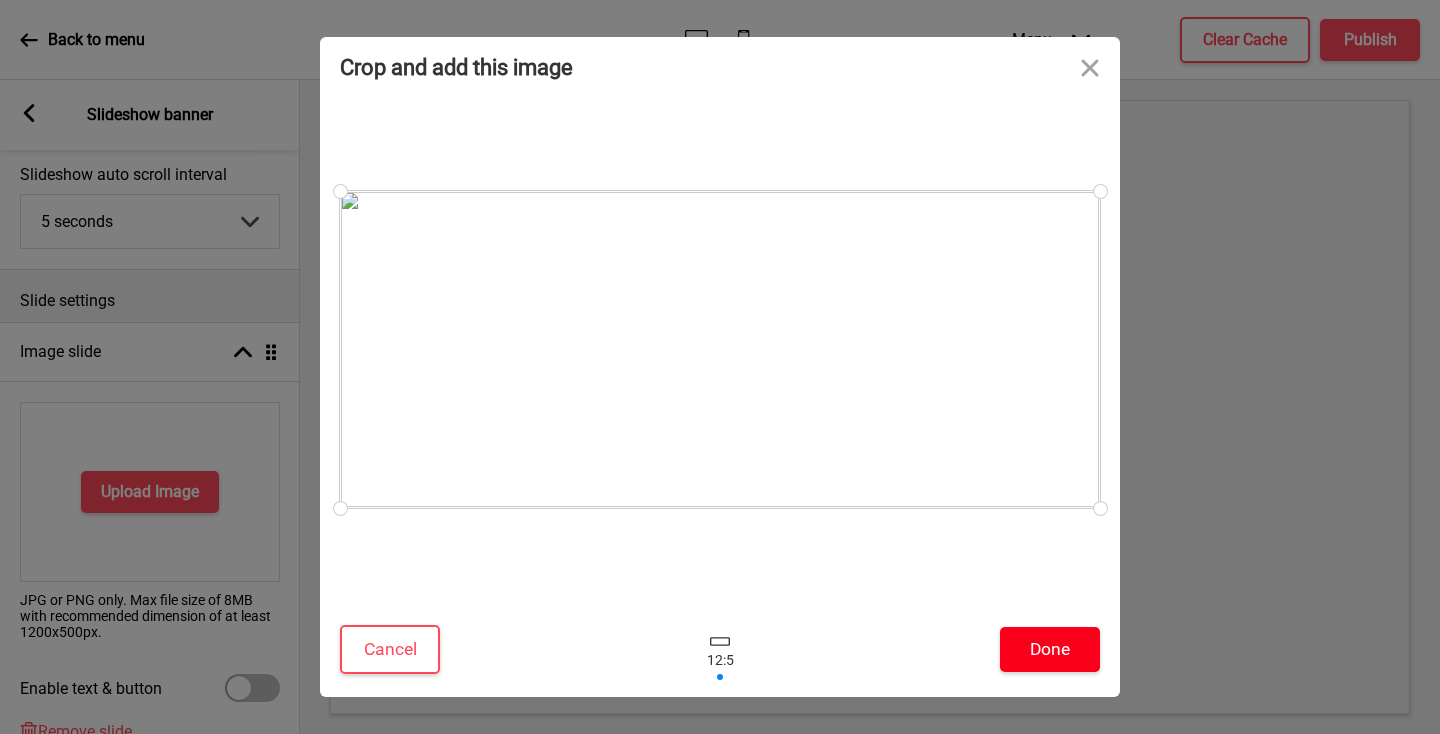 click on "Done" at bounding box center (1050, 649) 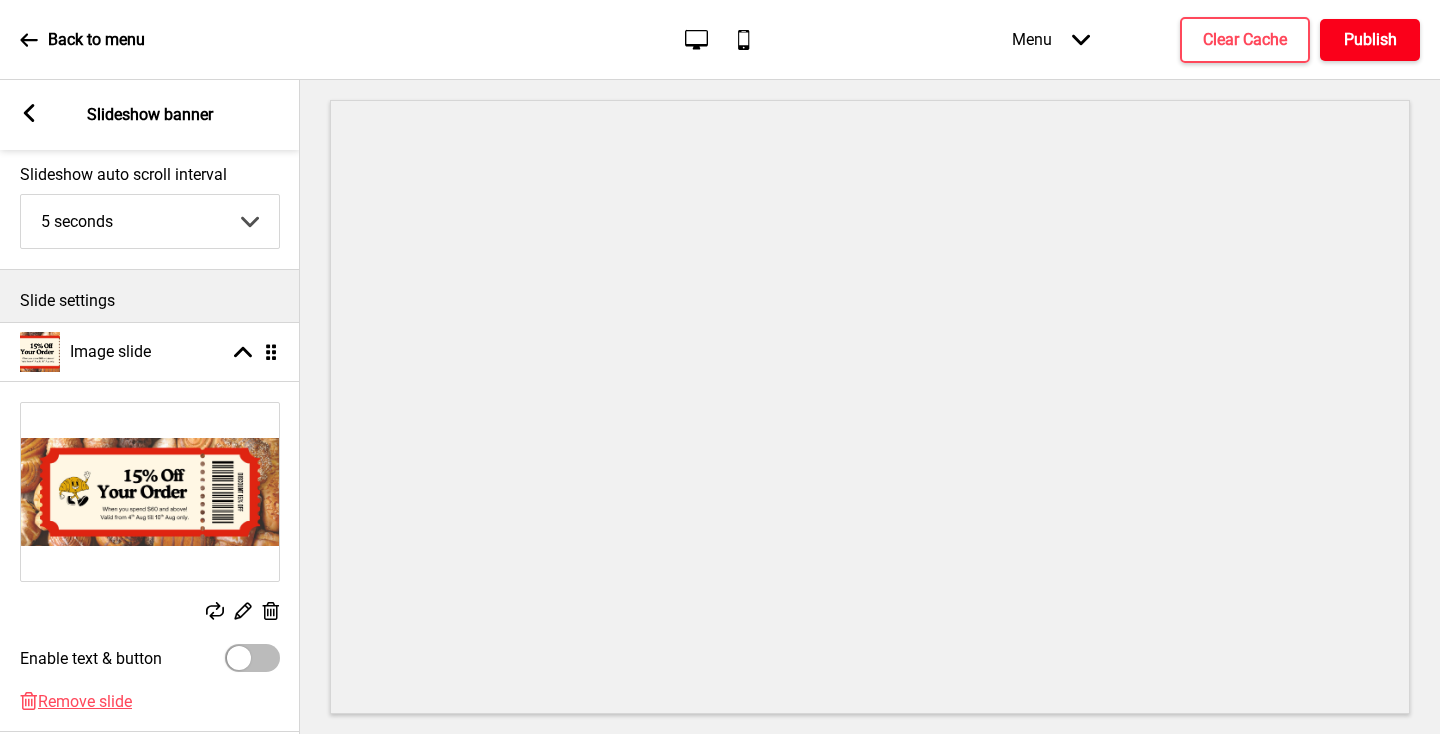 click on "Publish" at bounding box center (1370, 40) 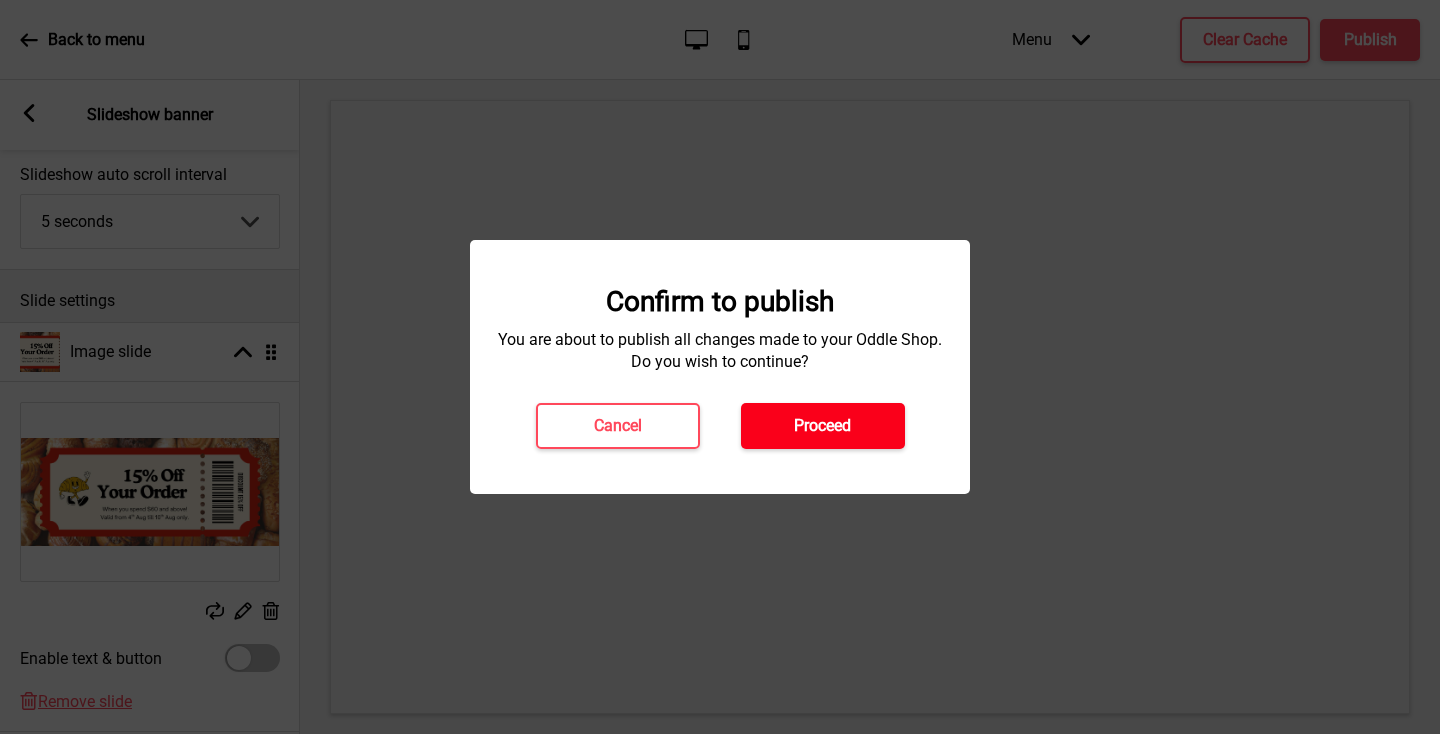 click on "Proceed" at bounding box center (822, 426) 